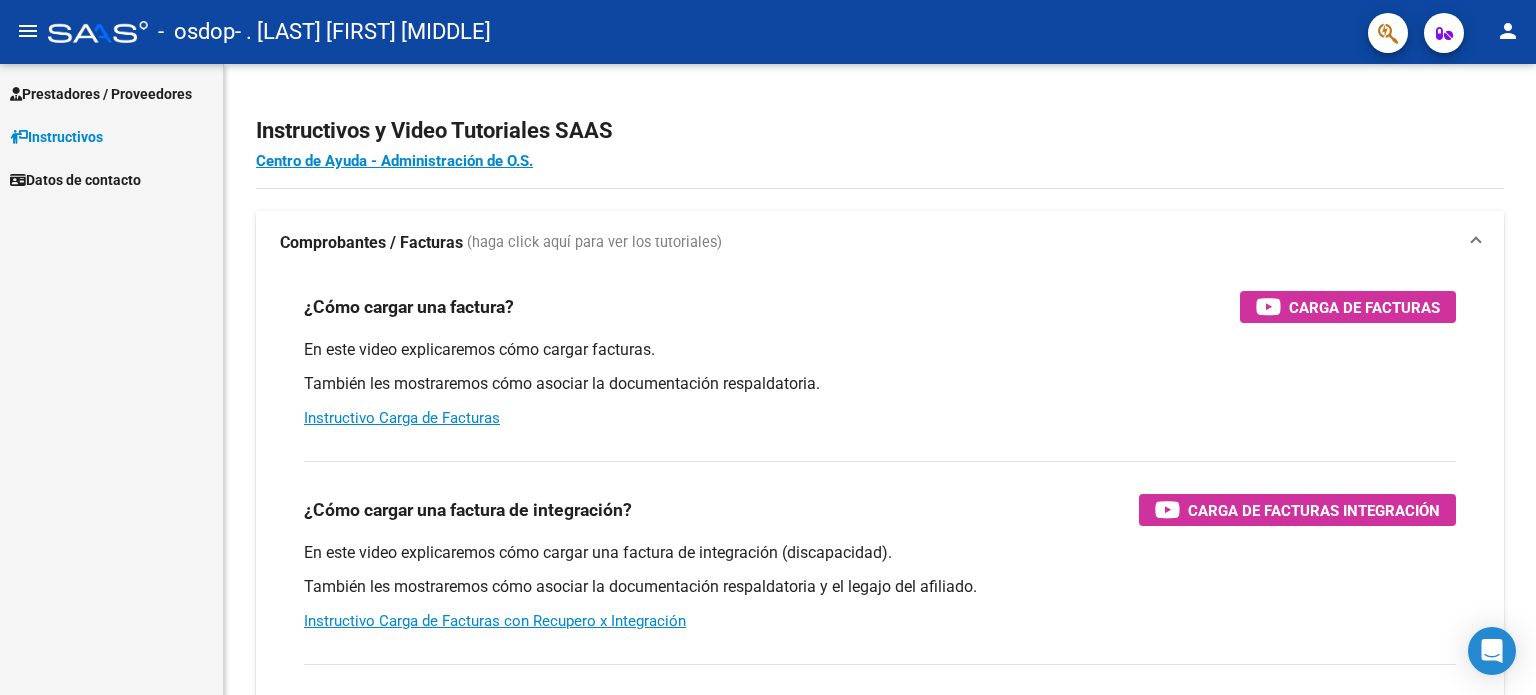 scroll, scrollTop: 0, scrollLeft: 0, axis: both 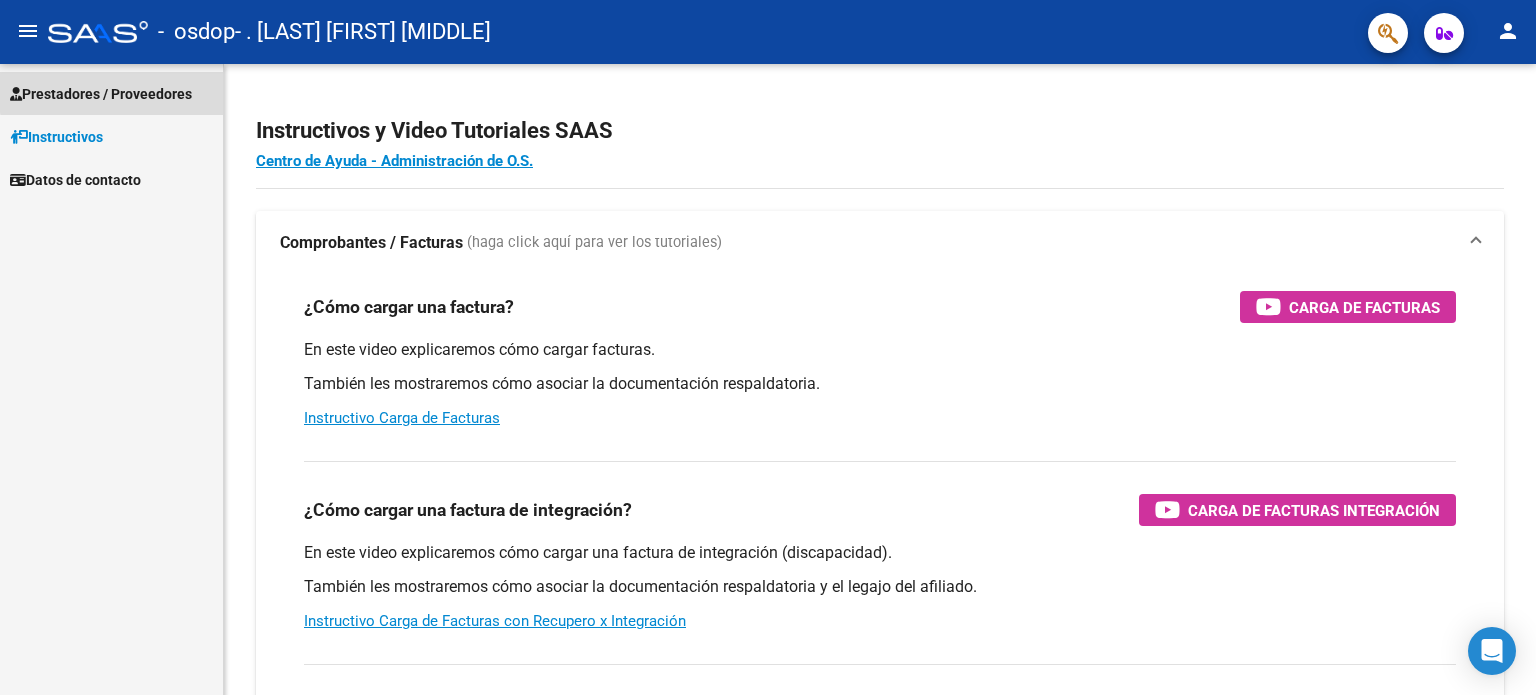 click on "Prestadores / Proveedores" at bounding box center (101, 94) 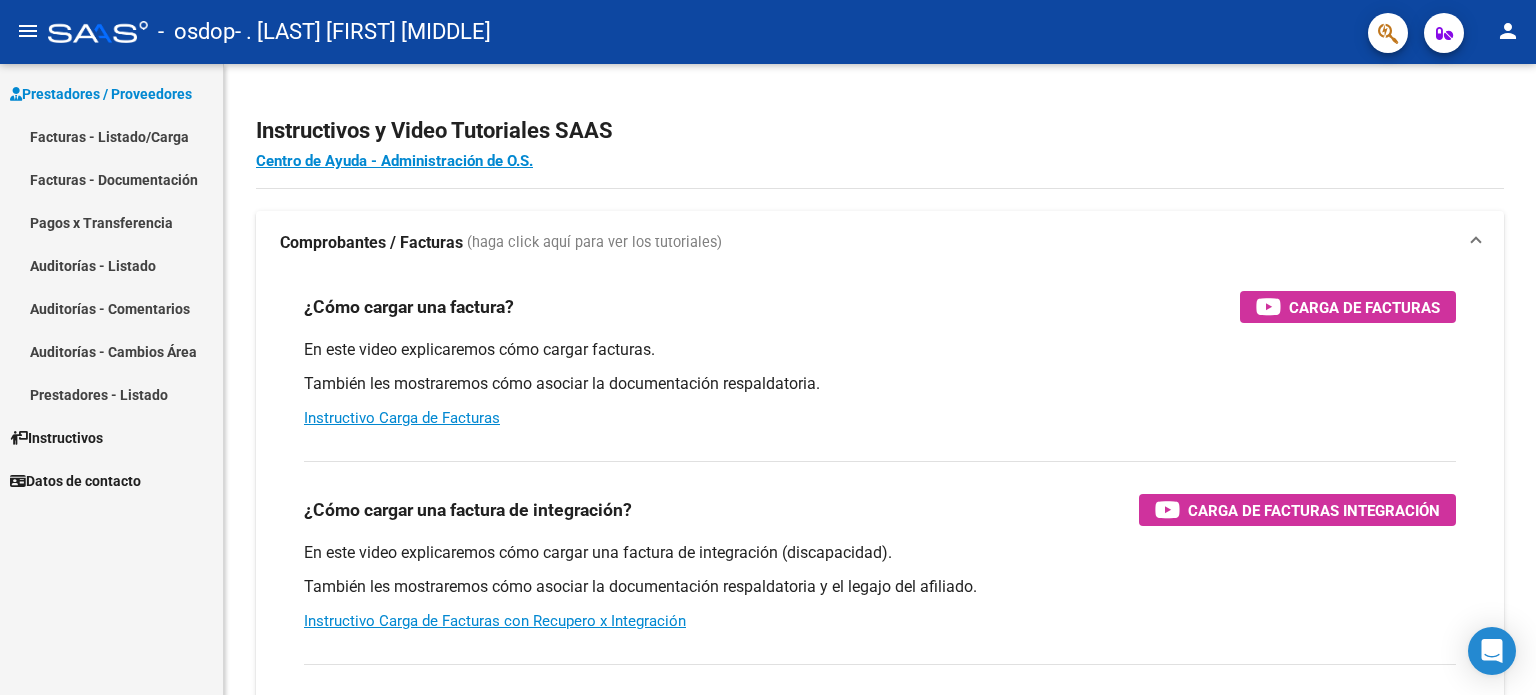click on "Facturas - Listado/Carga" at bounding box center (111, 136) 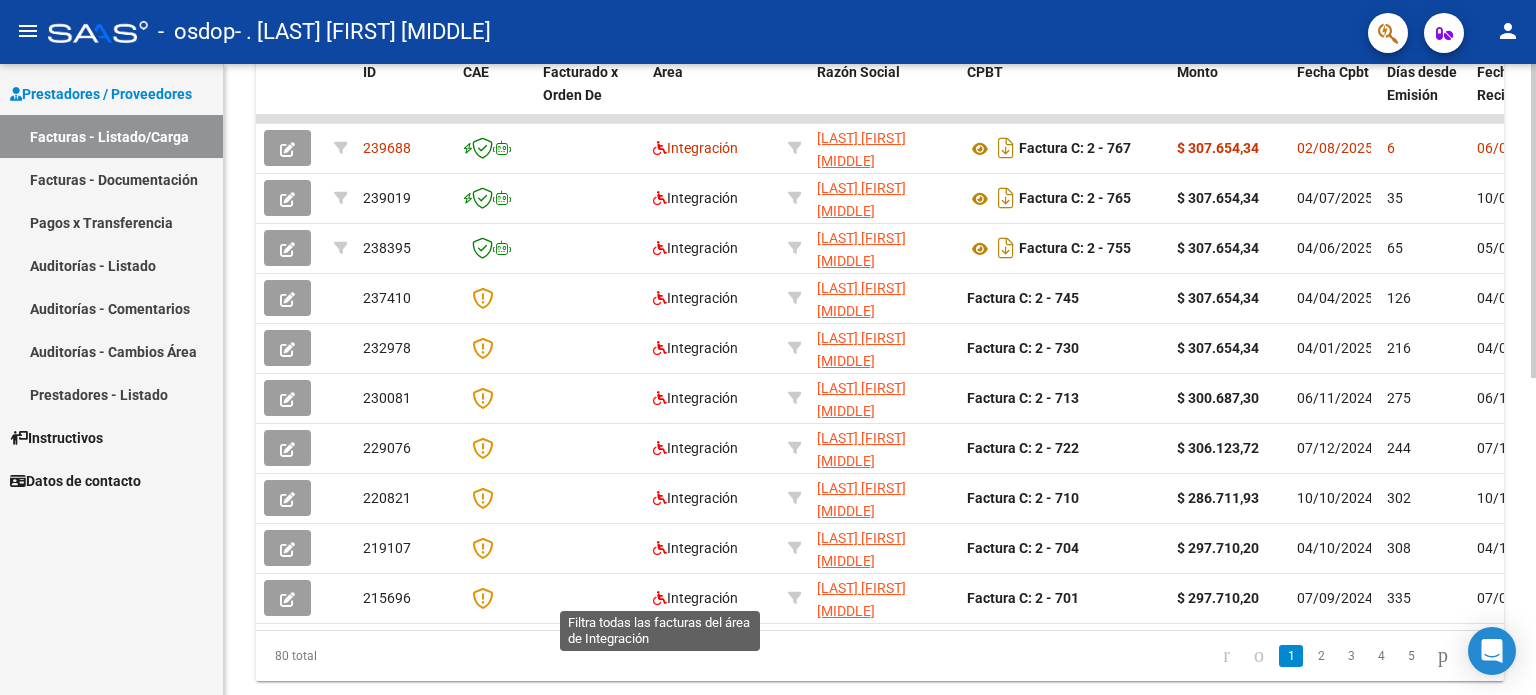 scroll, scrollTop: 638, scrollLeft: 0, axis: vertical 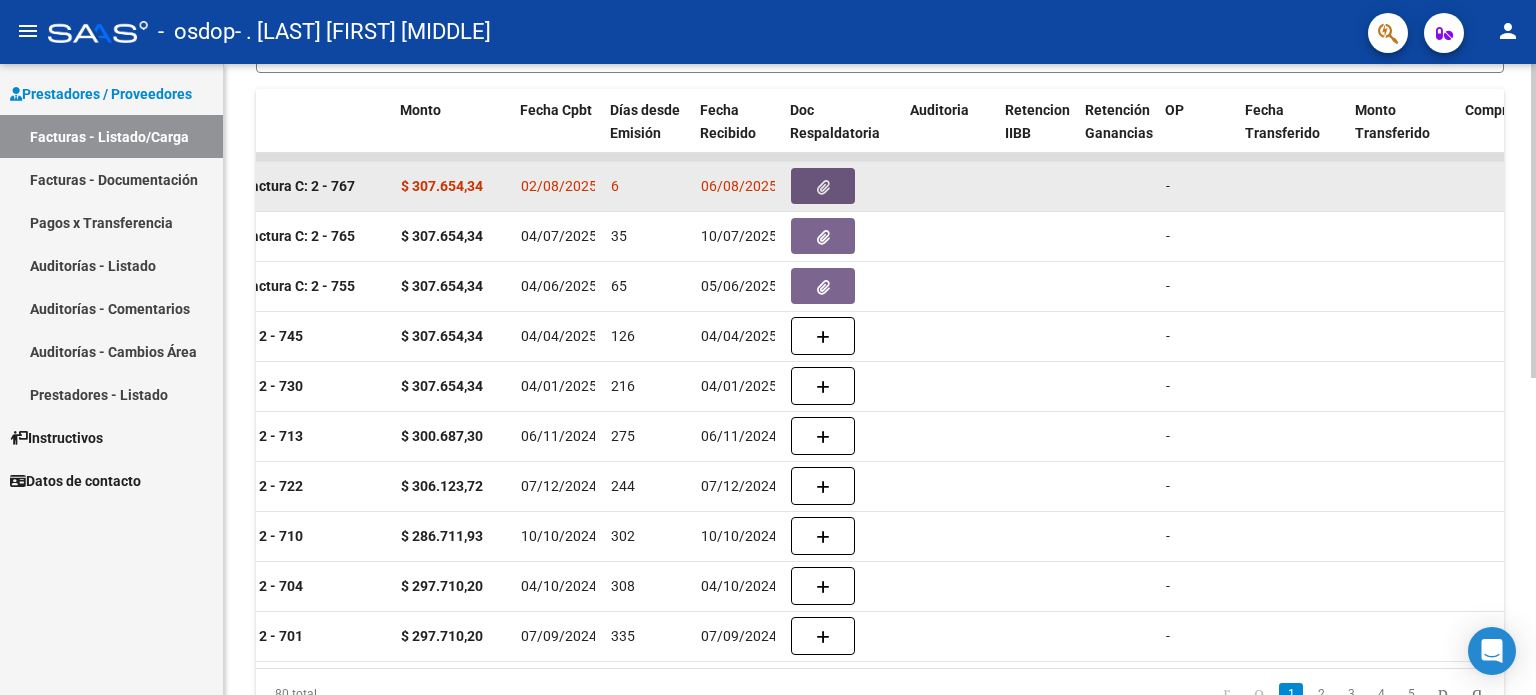 click 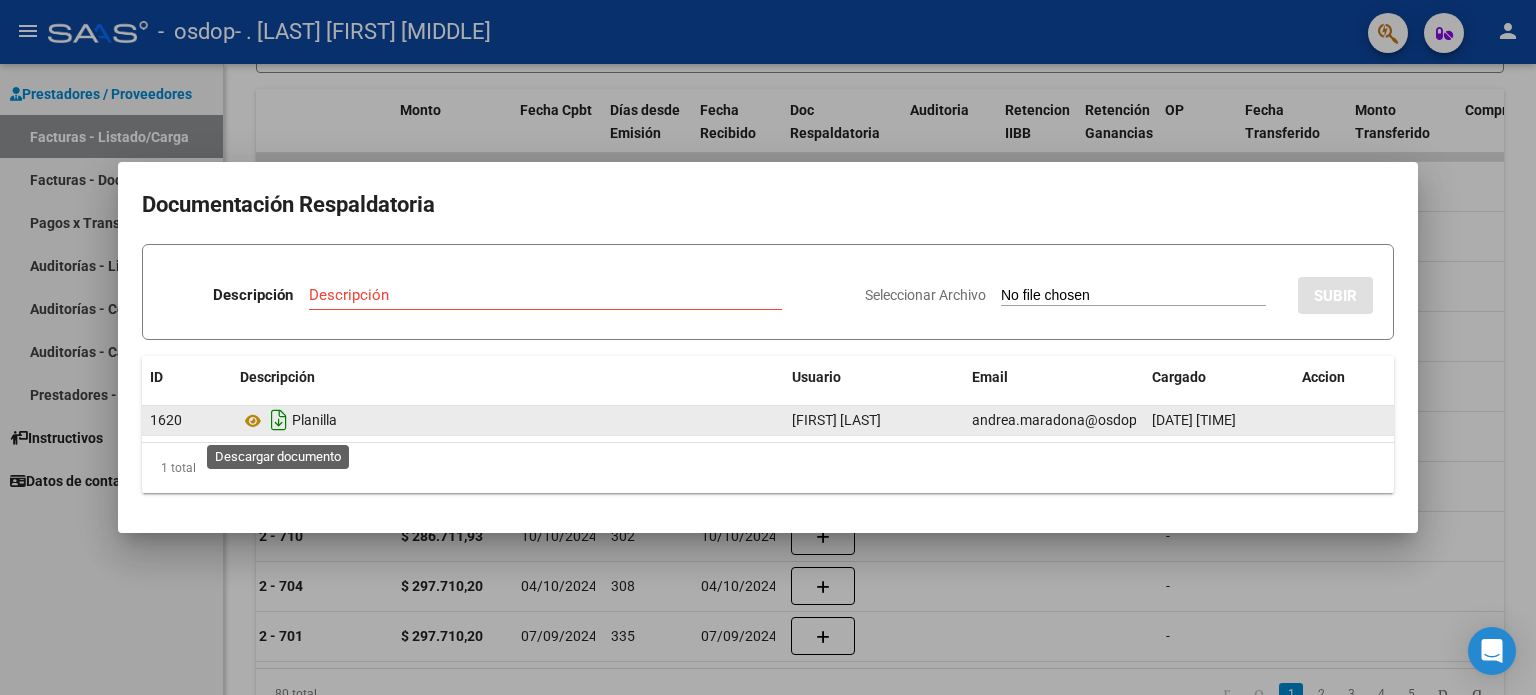 click 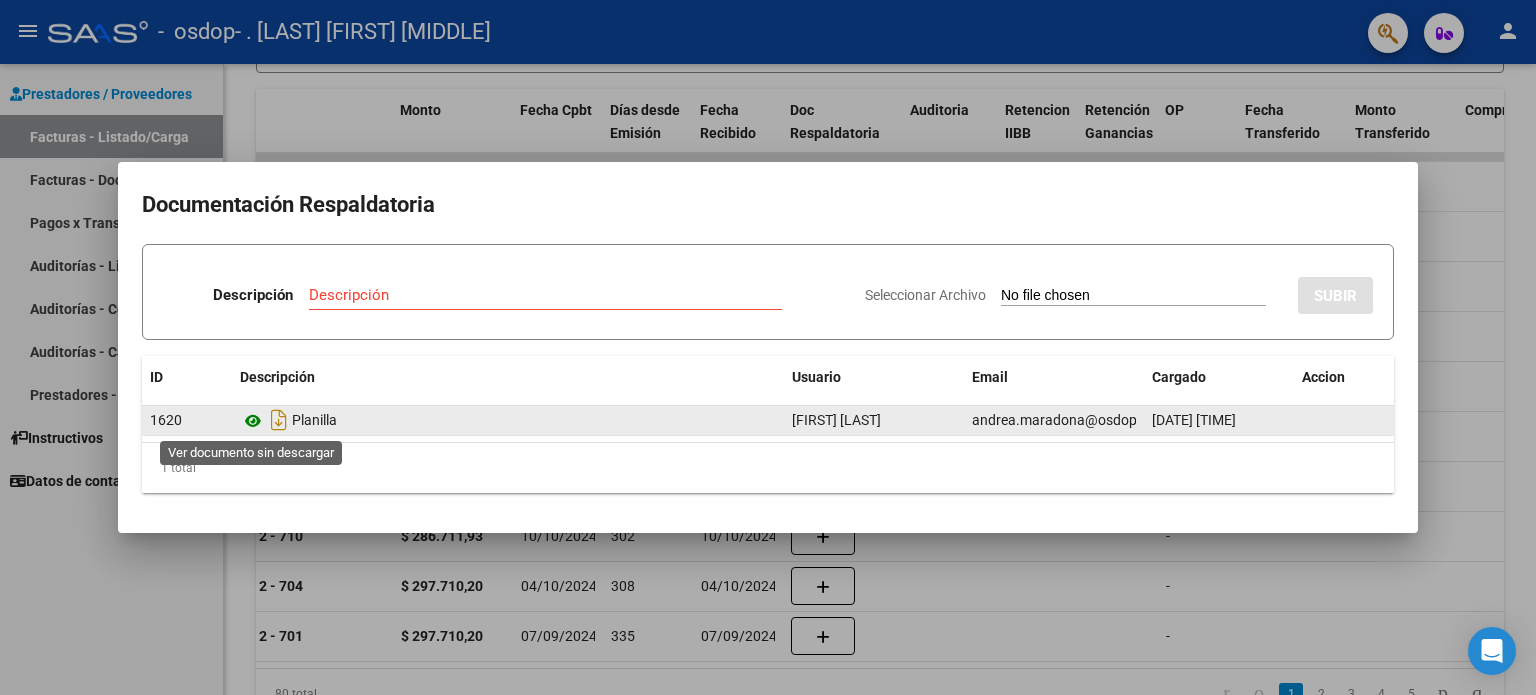 click 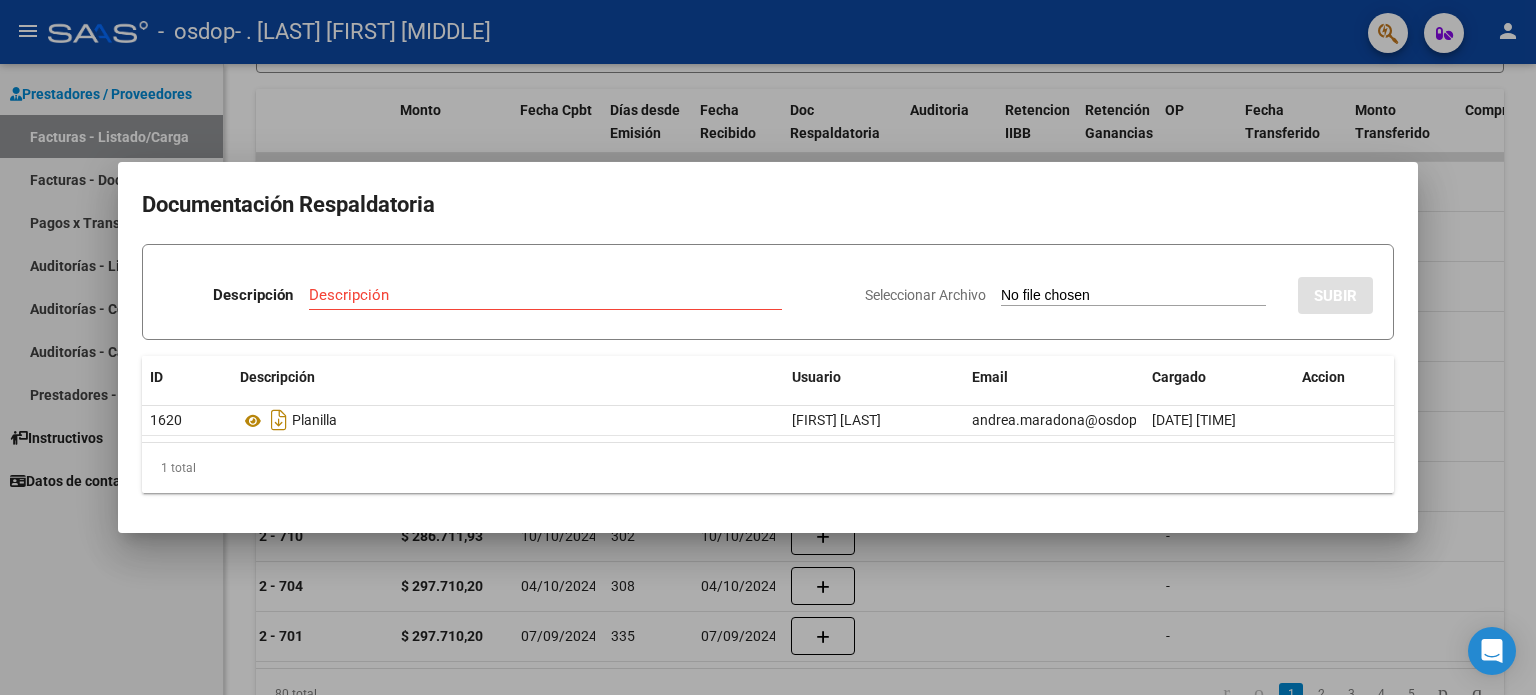 drag, startPoint x: 214, startPoint y: 494, endPoint x: 312, endPoint y: 503, distance: 98.4124 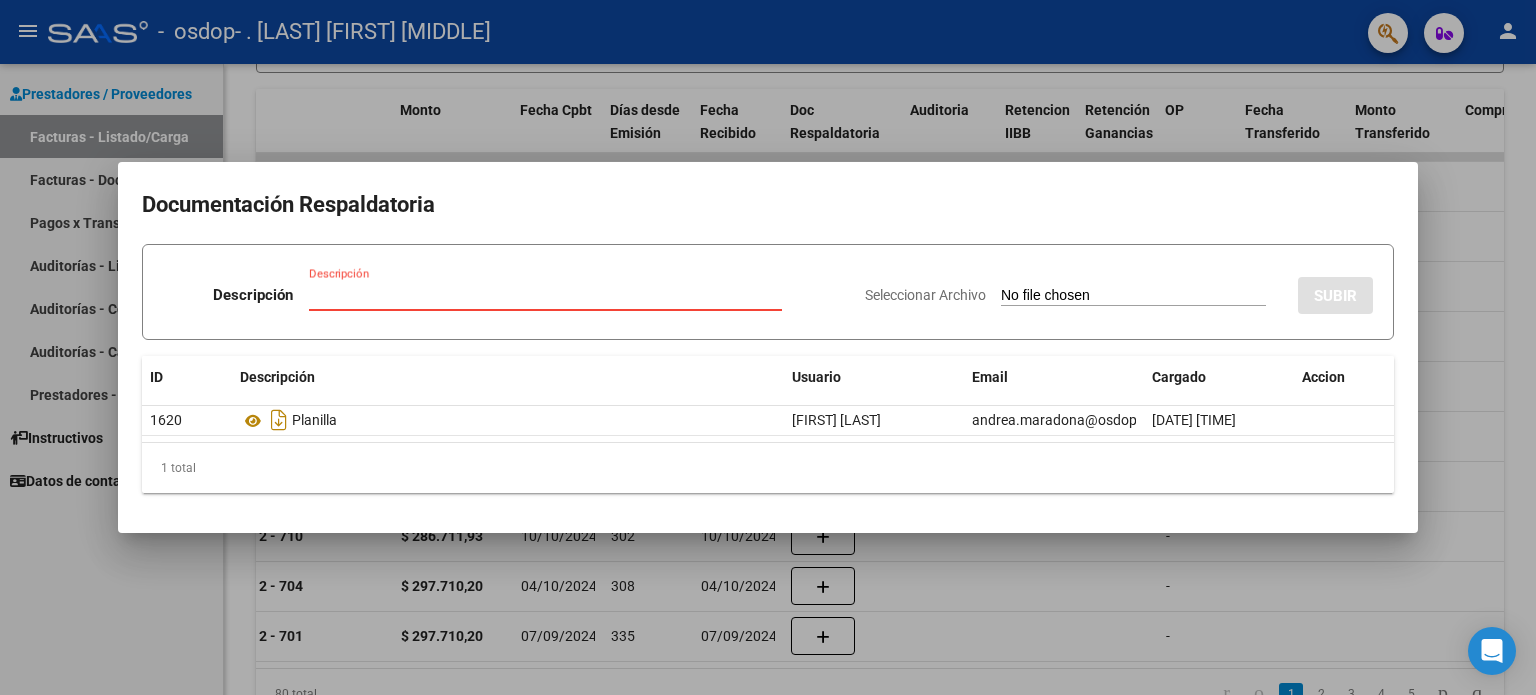 click on "Descripción" at bounding box center (545, 295) 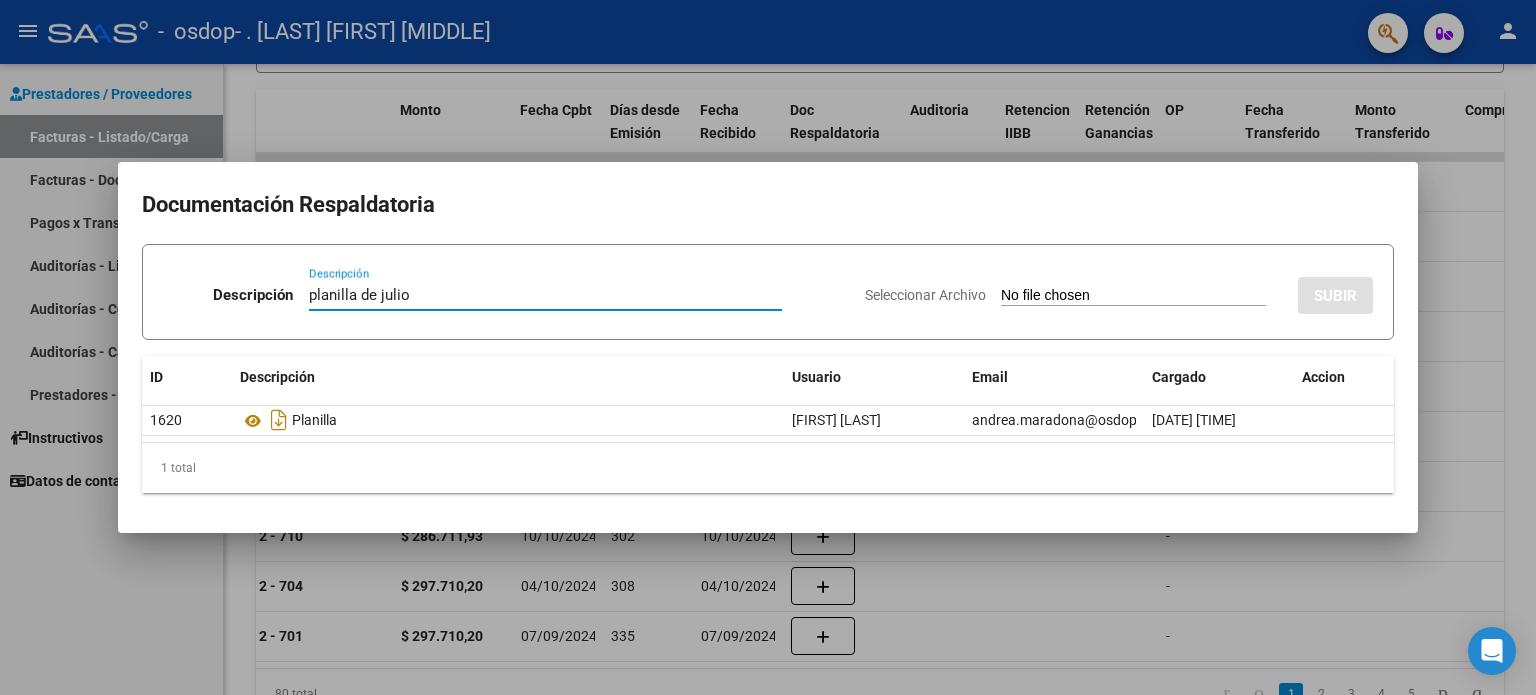type on "planilla de julio" 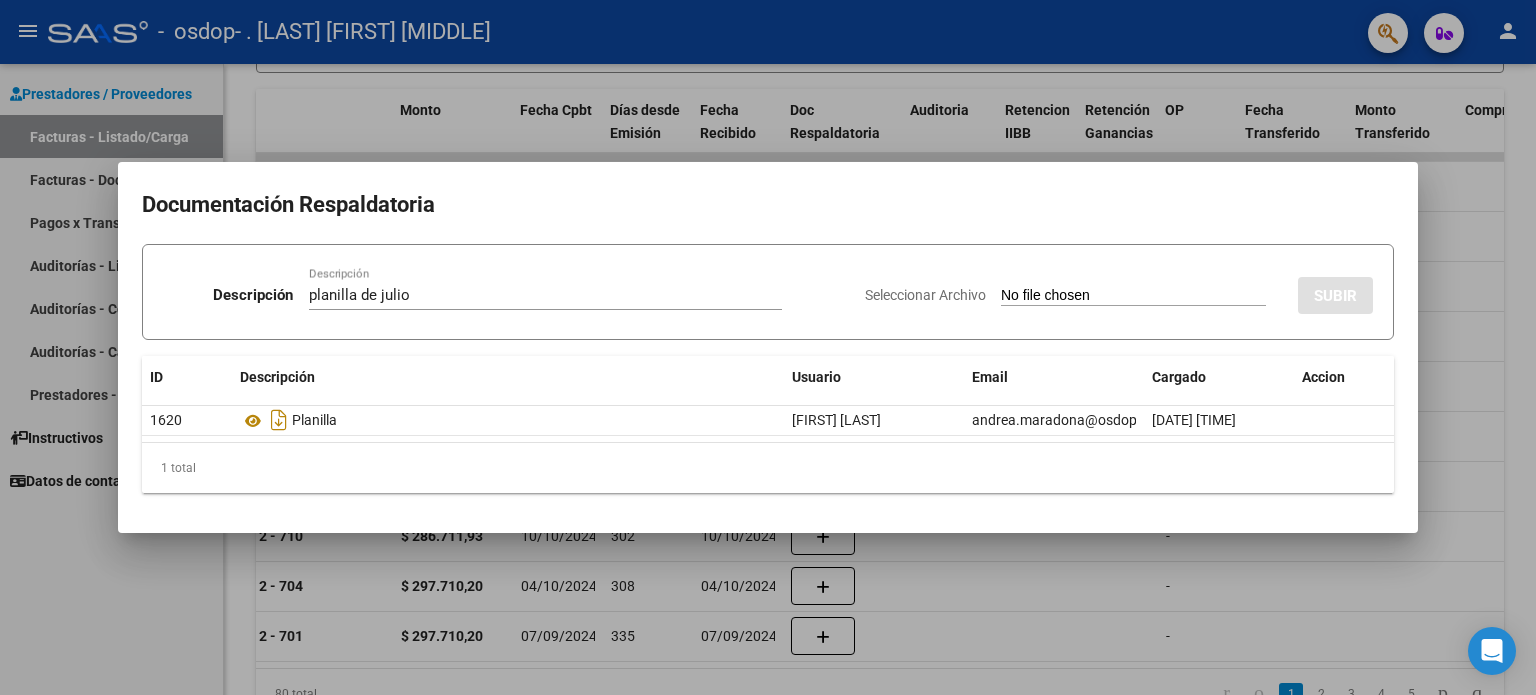 click on "Seleccionar Archivo" at bounding box center [925, 295] 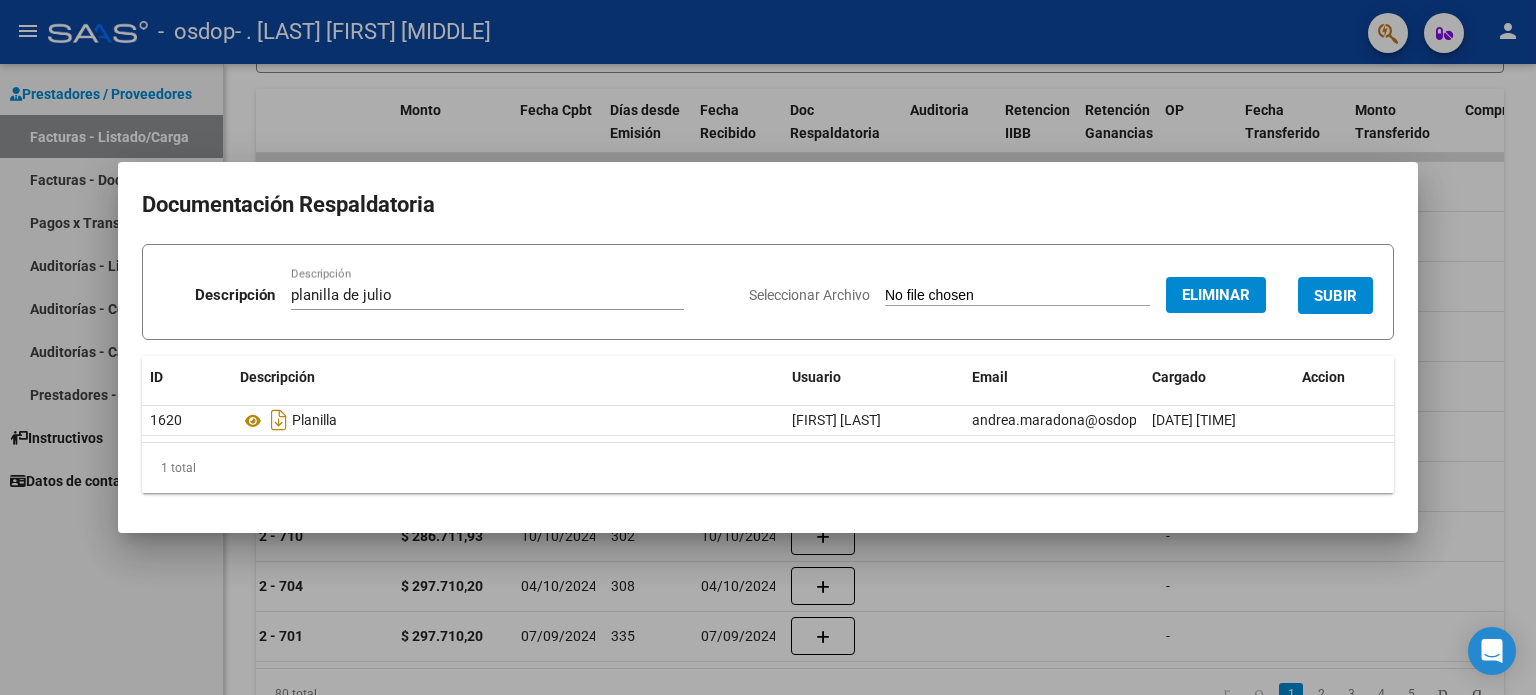 click on "SUBIR" at bounding box center (1335, 296) 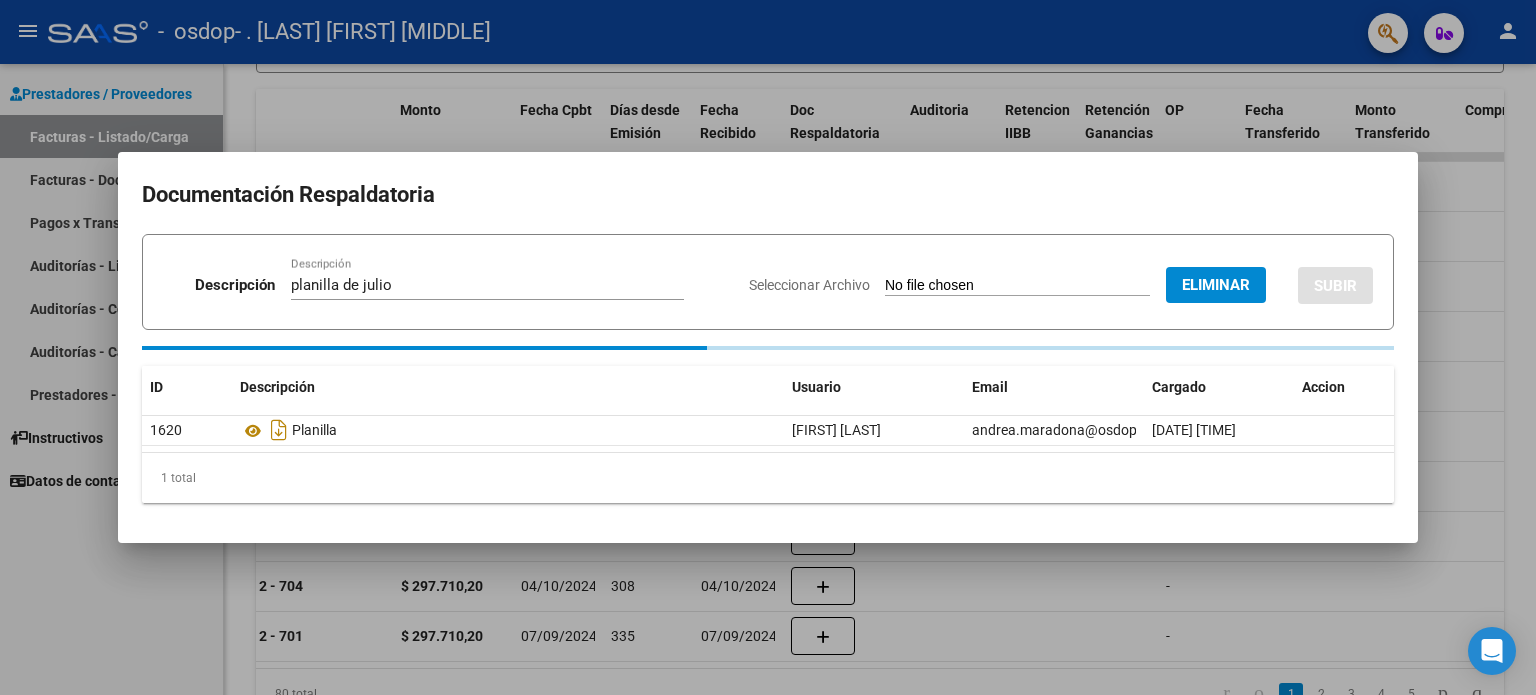 type 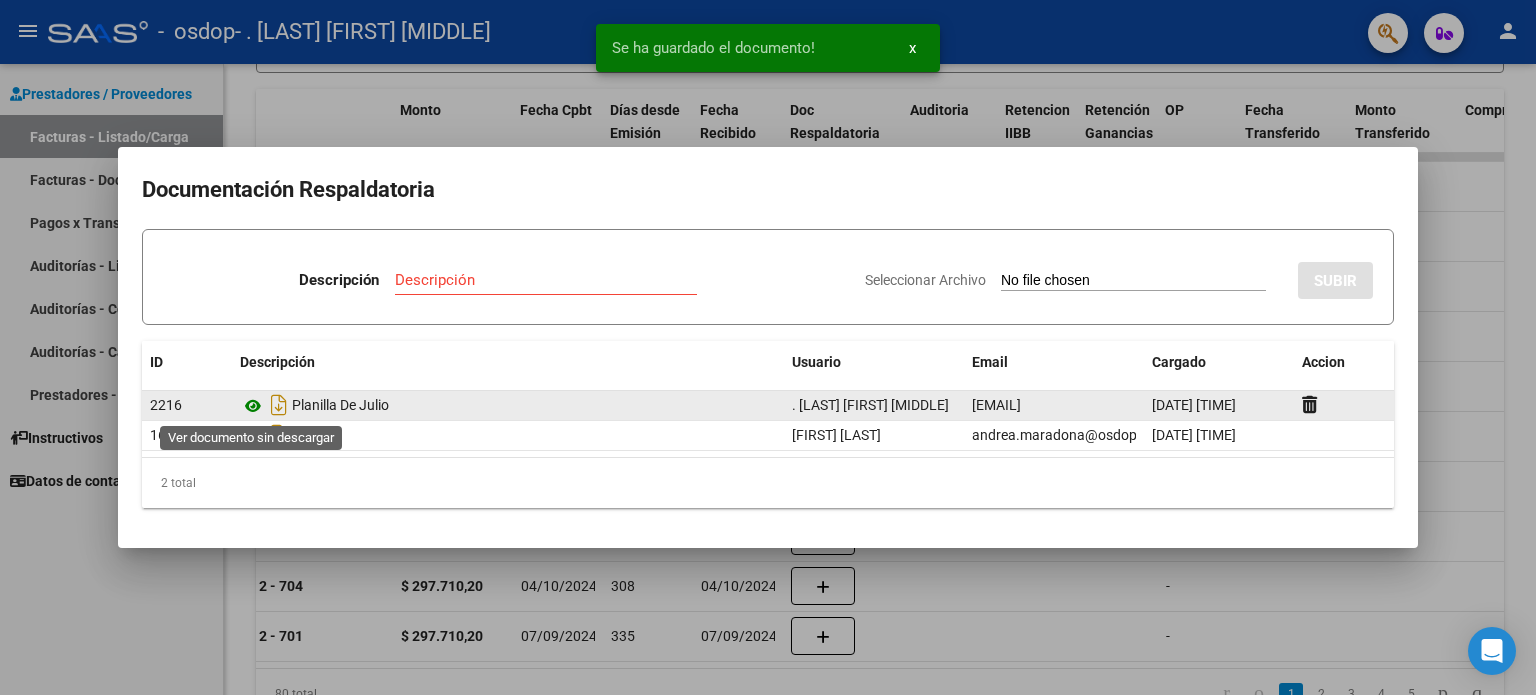 click 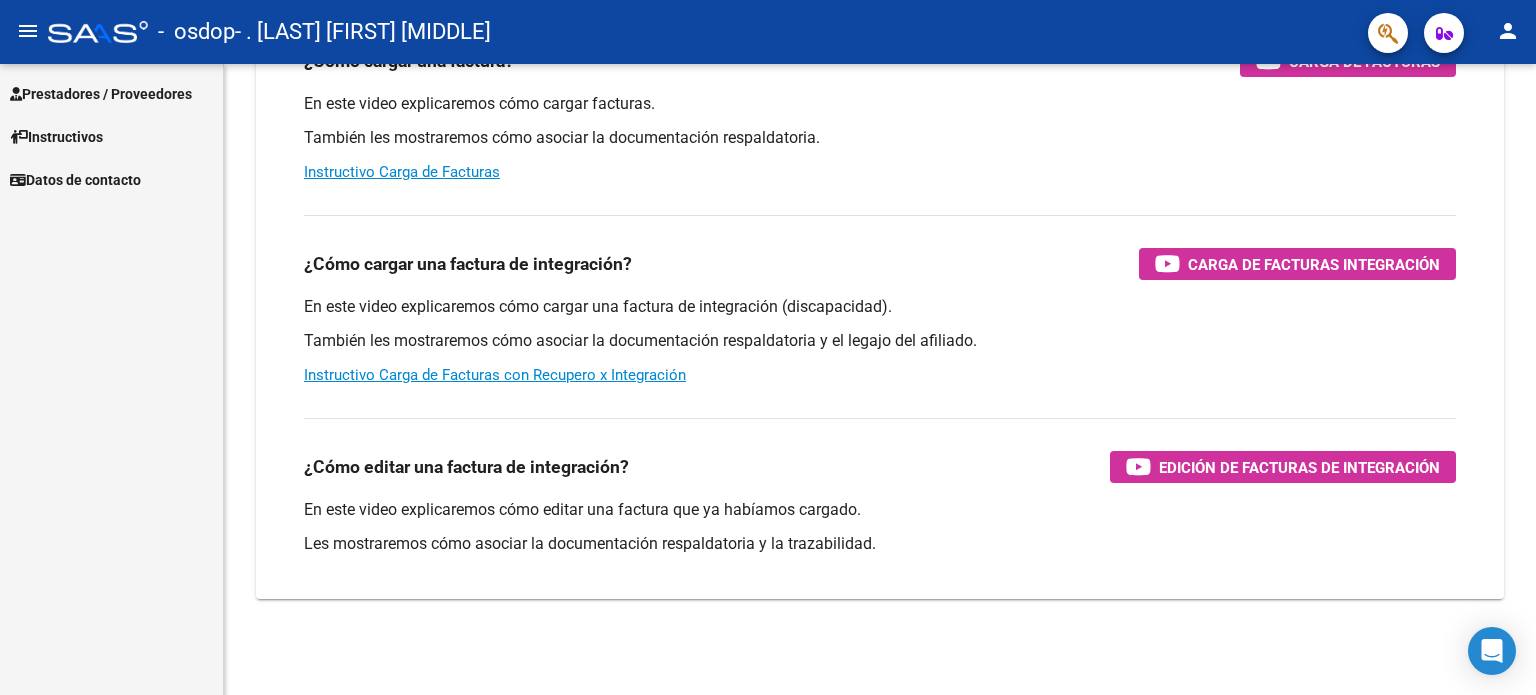 scroll, scrollTop: 245, scrollLeft: 0, axis: vertical 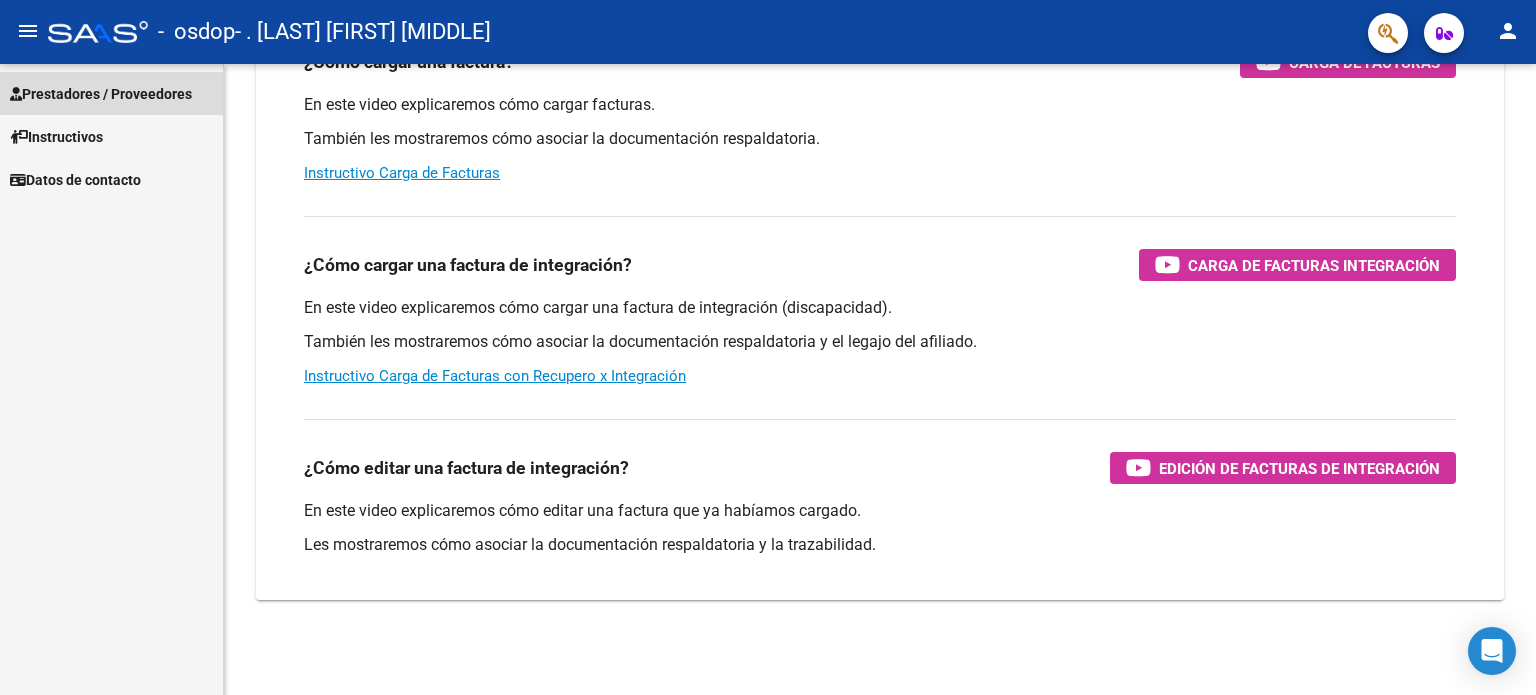 click on "Prestadores / Proveedores" at bounding box center [101, 94] 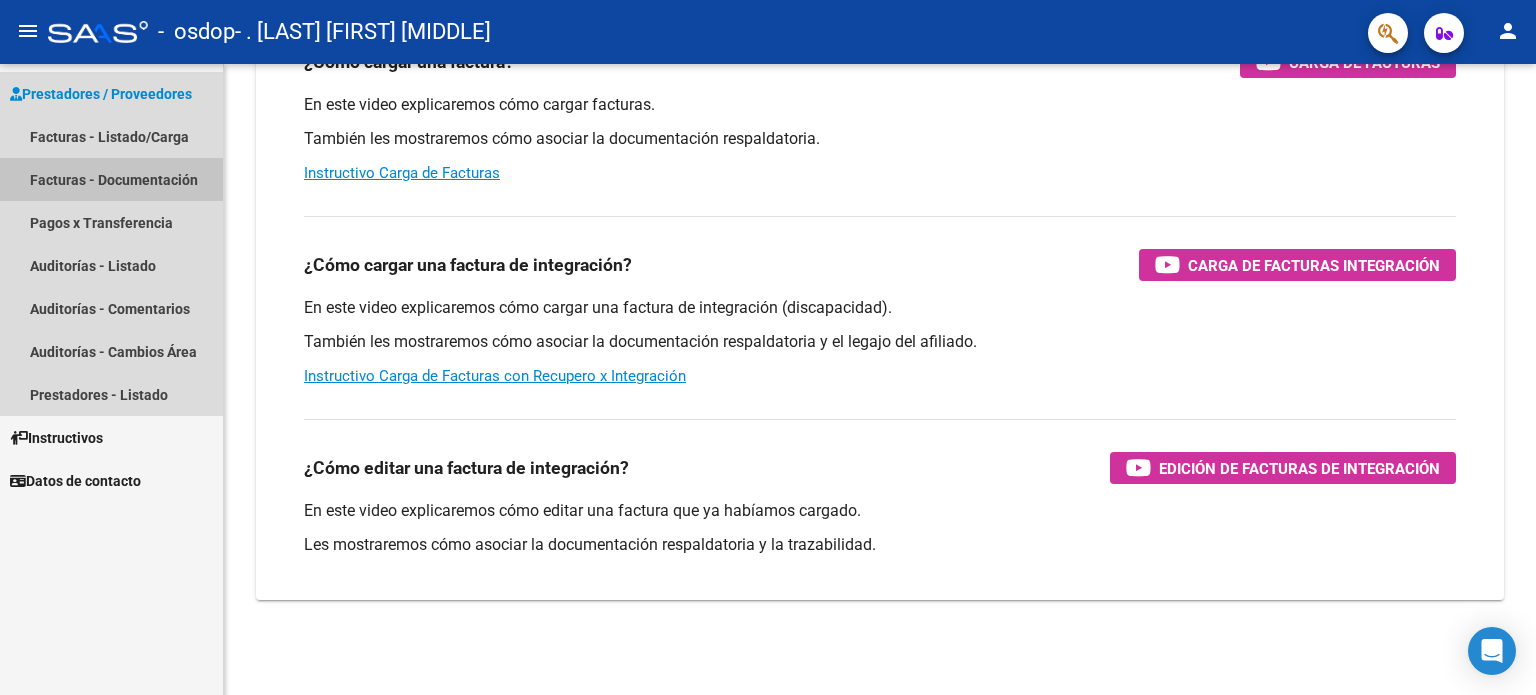 click on "Facturas - Documentación" at bounding box center [111, 179] 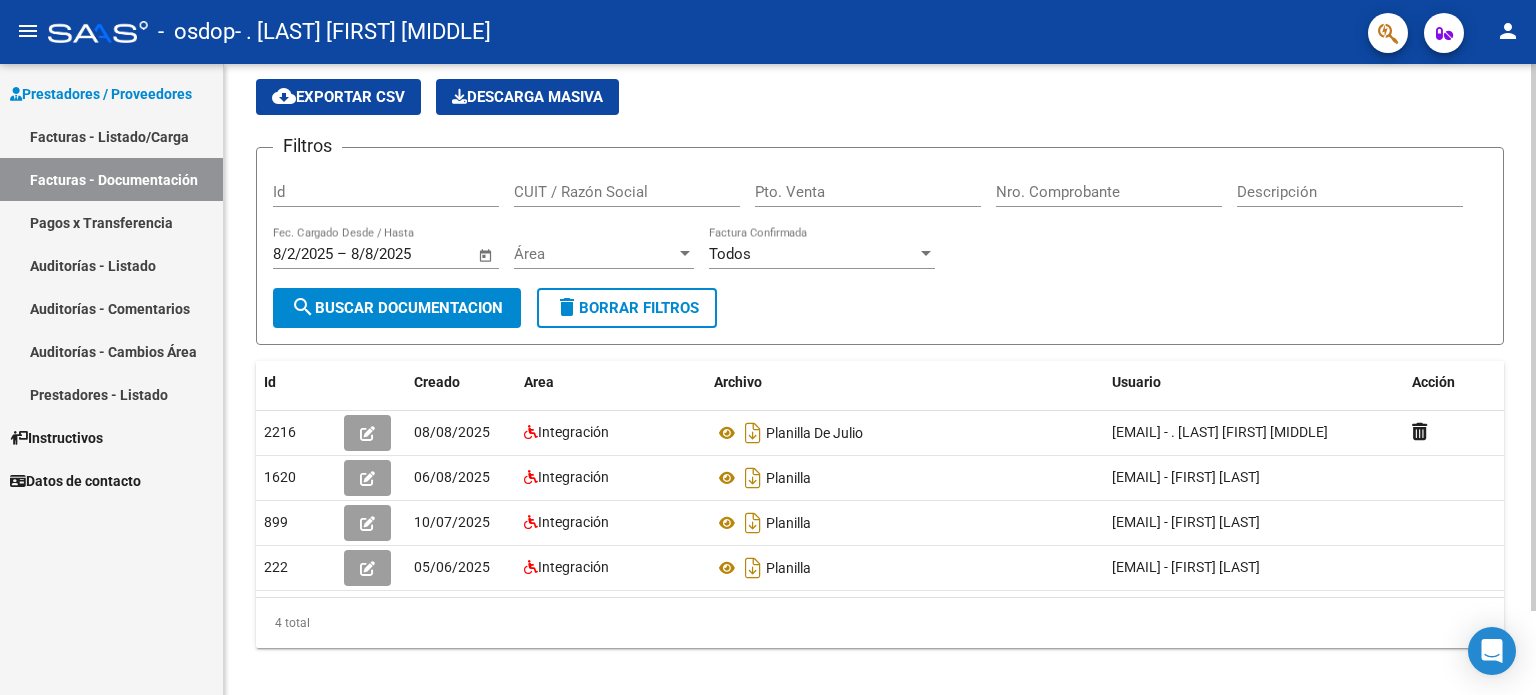 scroll, scrollTop: 96, scrollLeft: 0, axis: vertical 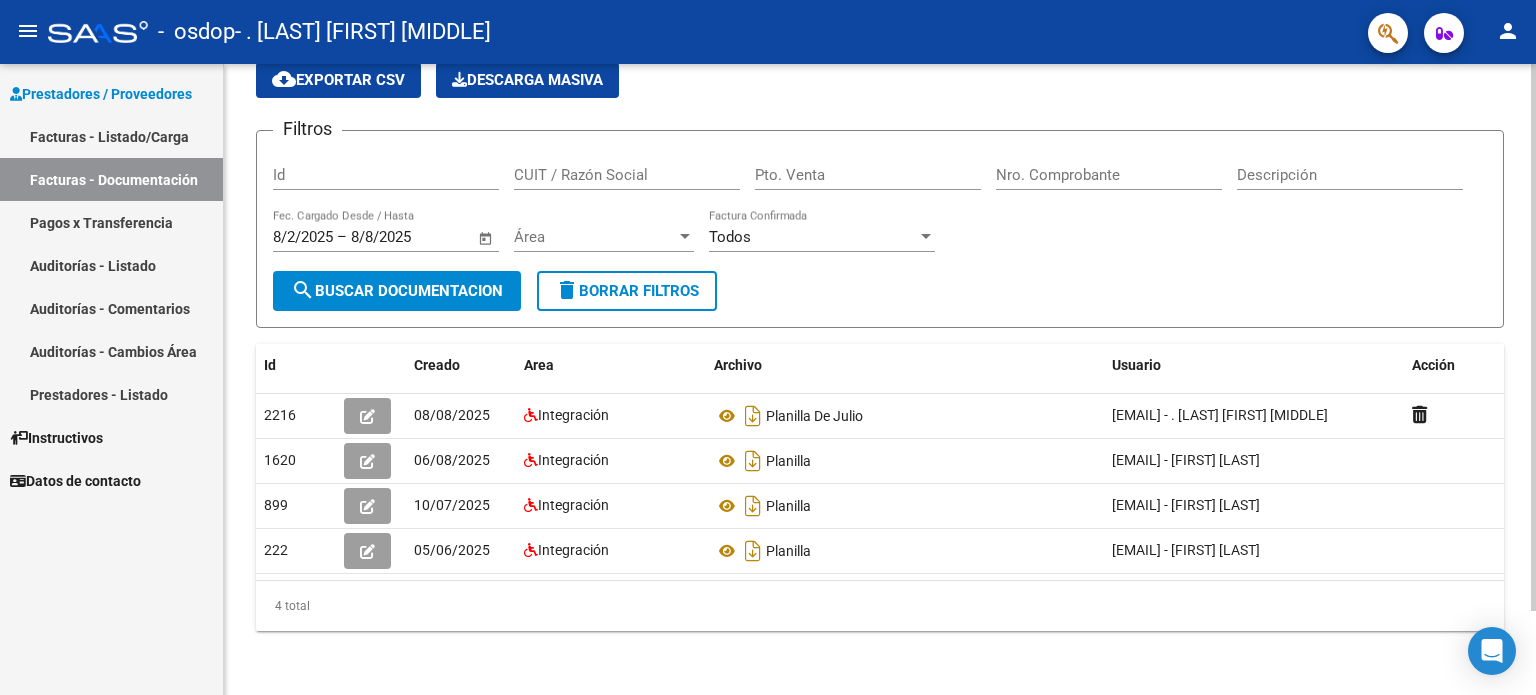 click 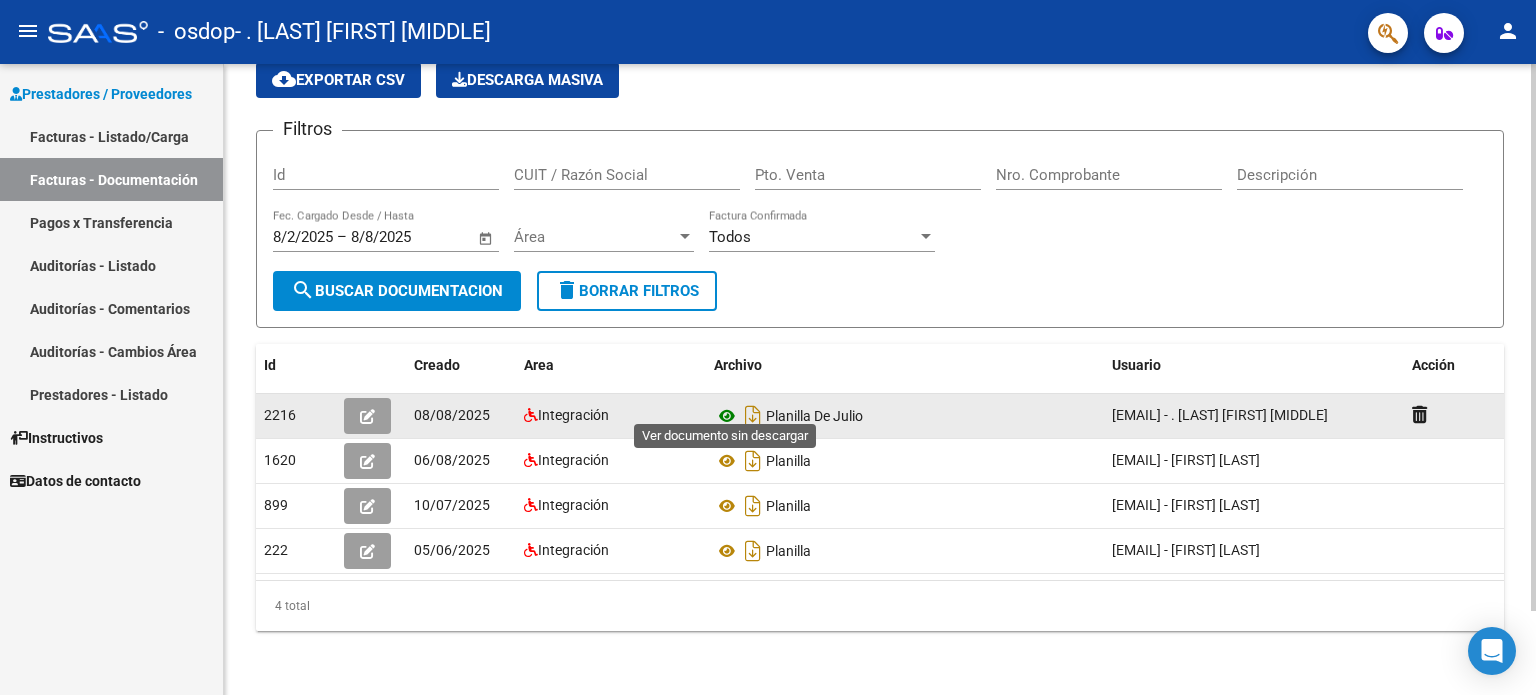 click 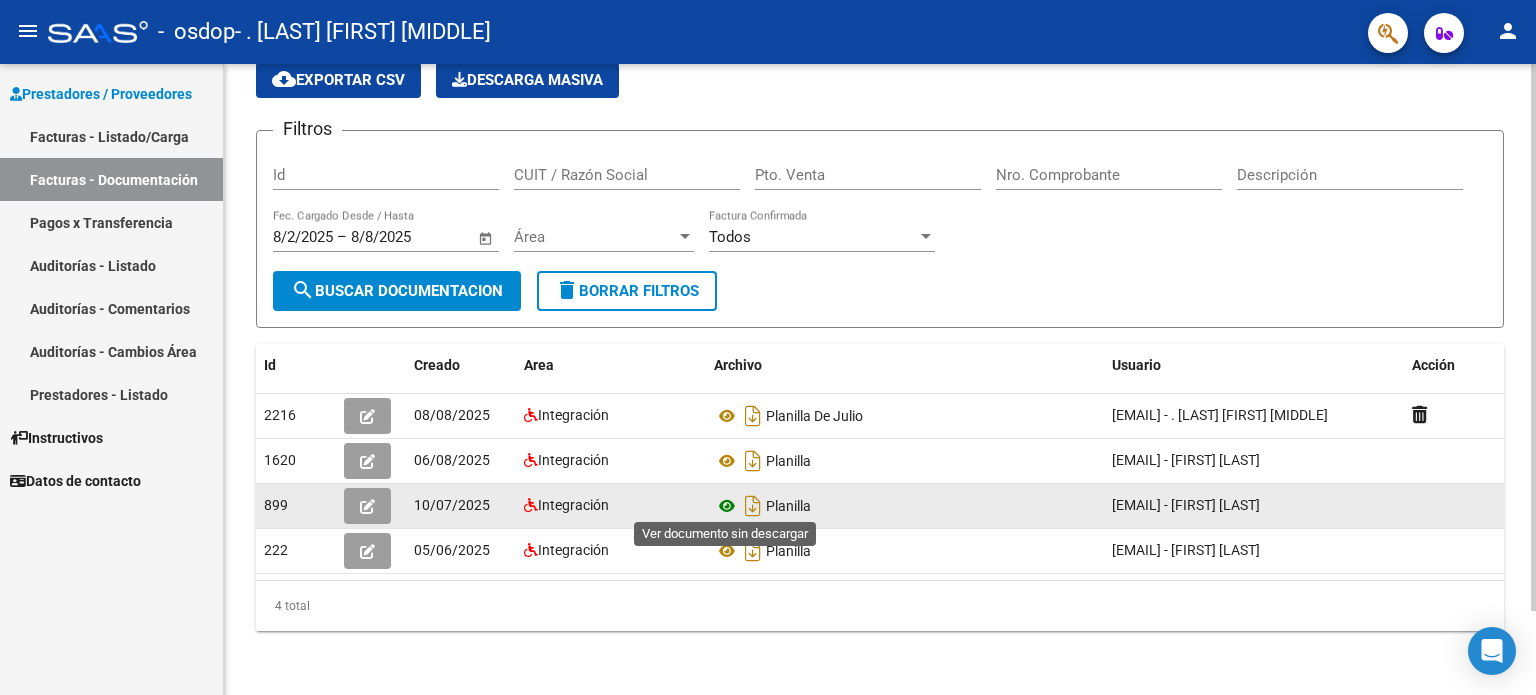 click 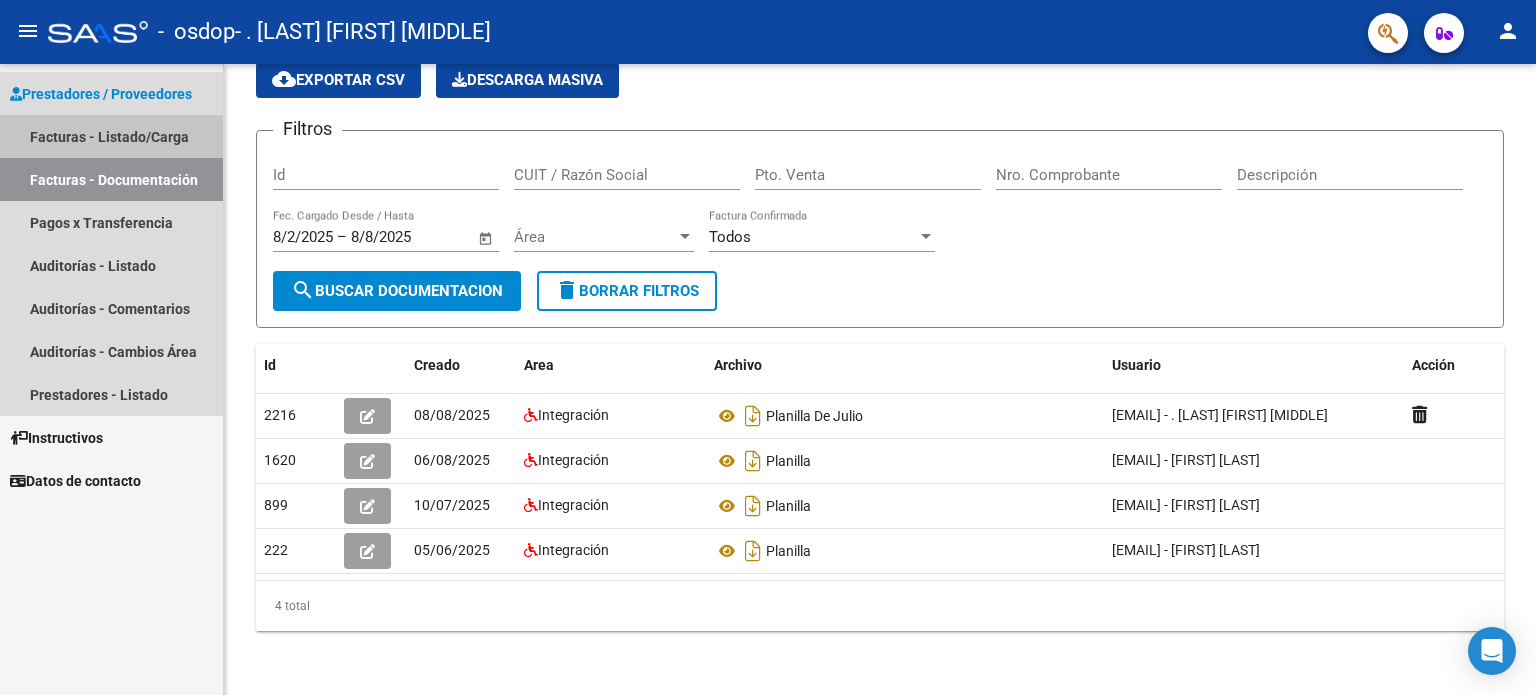 click on "Facturas - Listado/Carga" at bounding box center (111, 136) 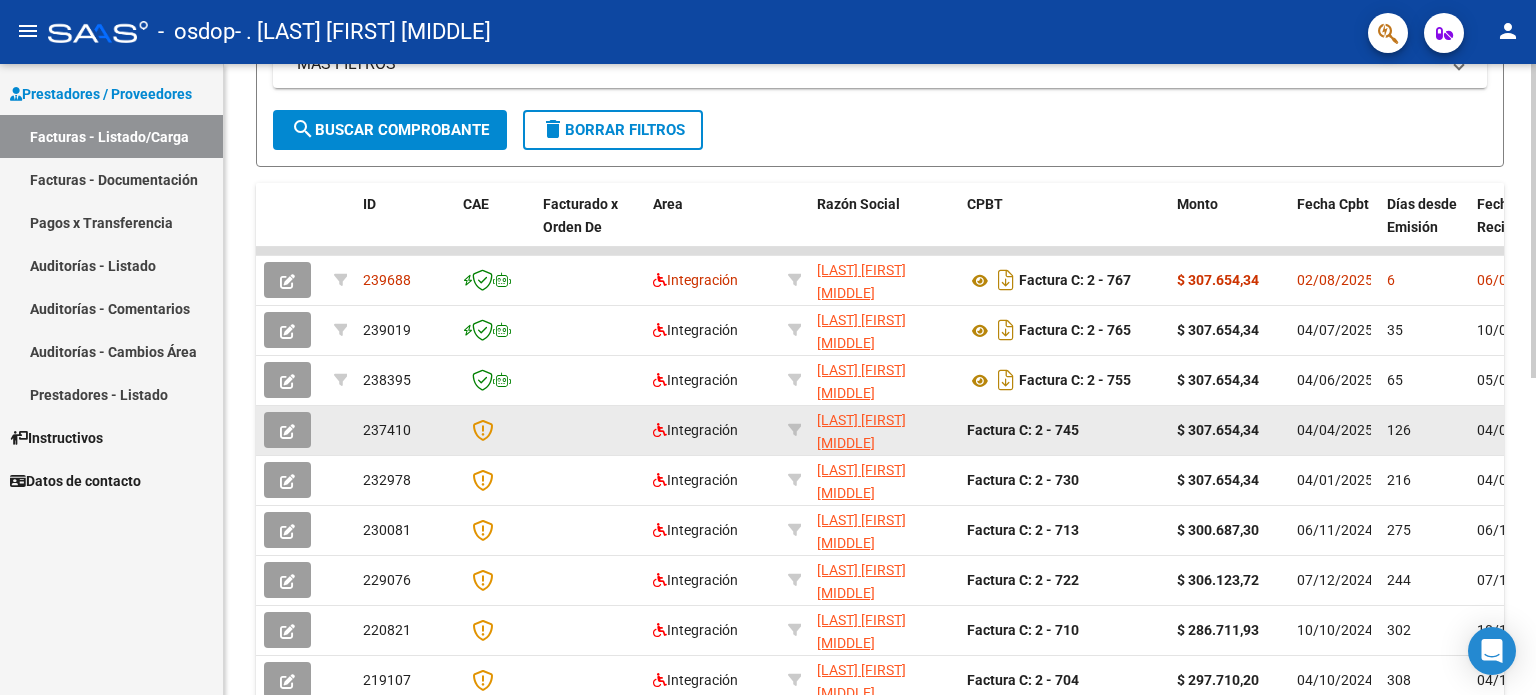 scroll, scrollTop: 500, scrollLeft: 0, axis: vertical 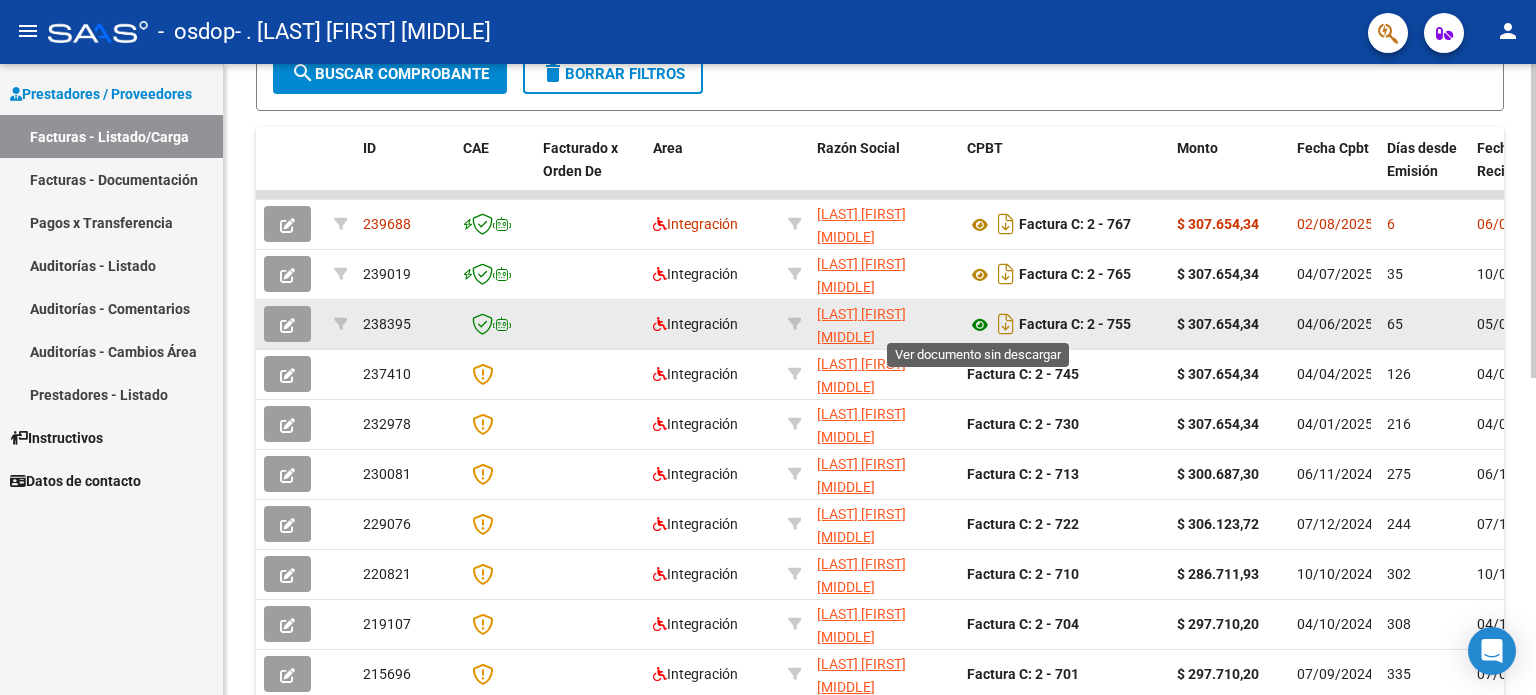 click 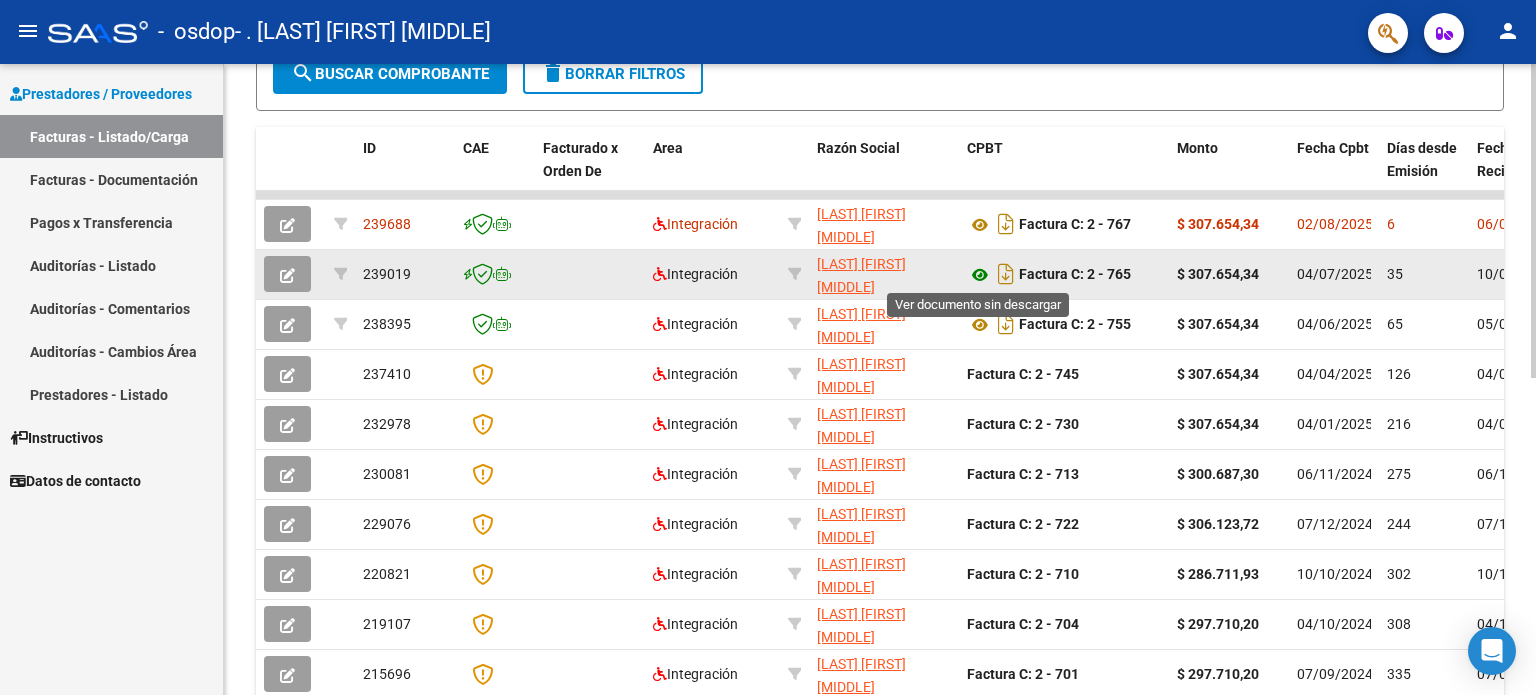 click 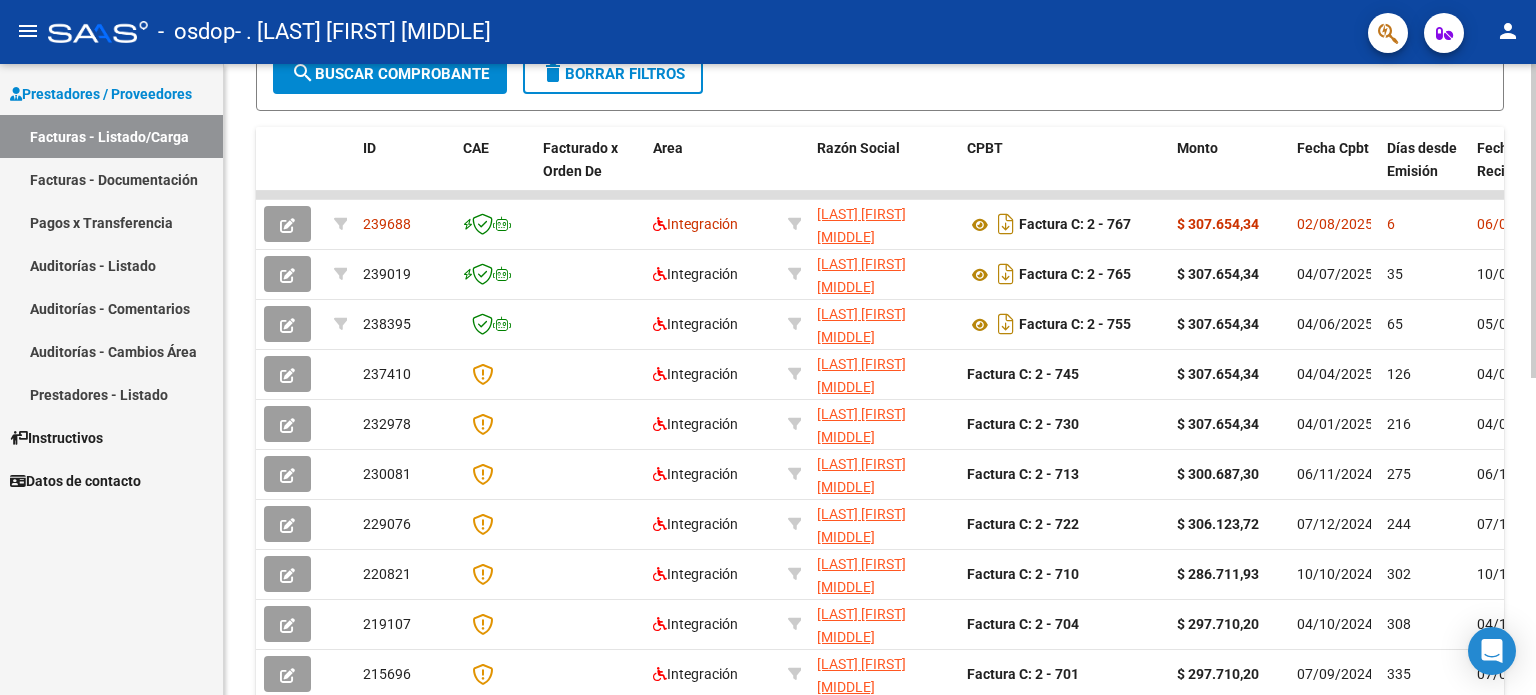 scroll, scrollTop: 638, scrollLeft: 0, axis: vertical 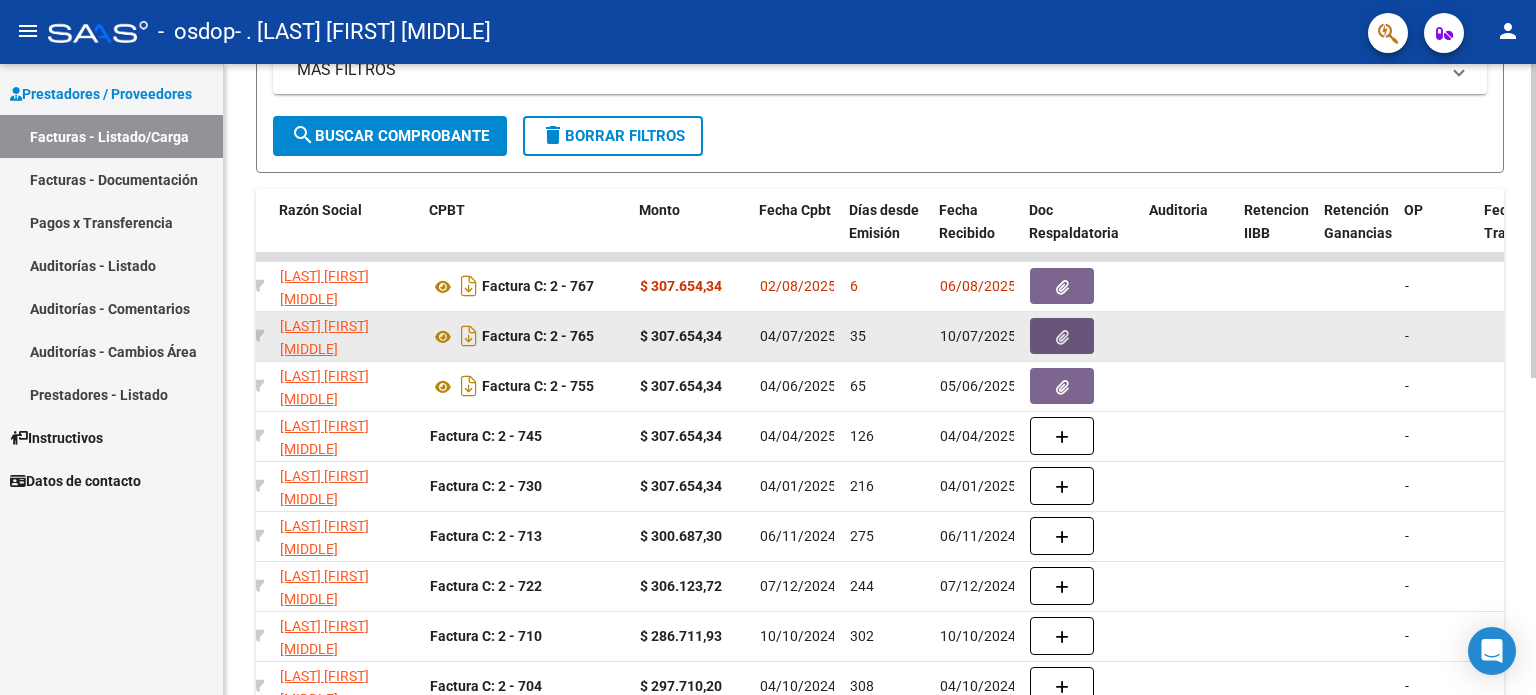 click 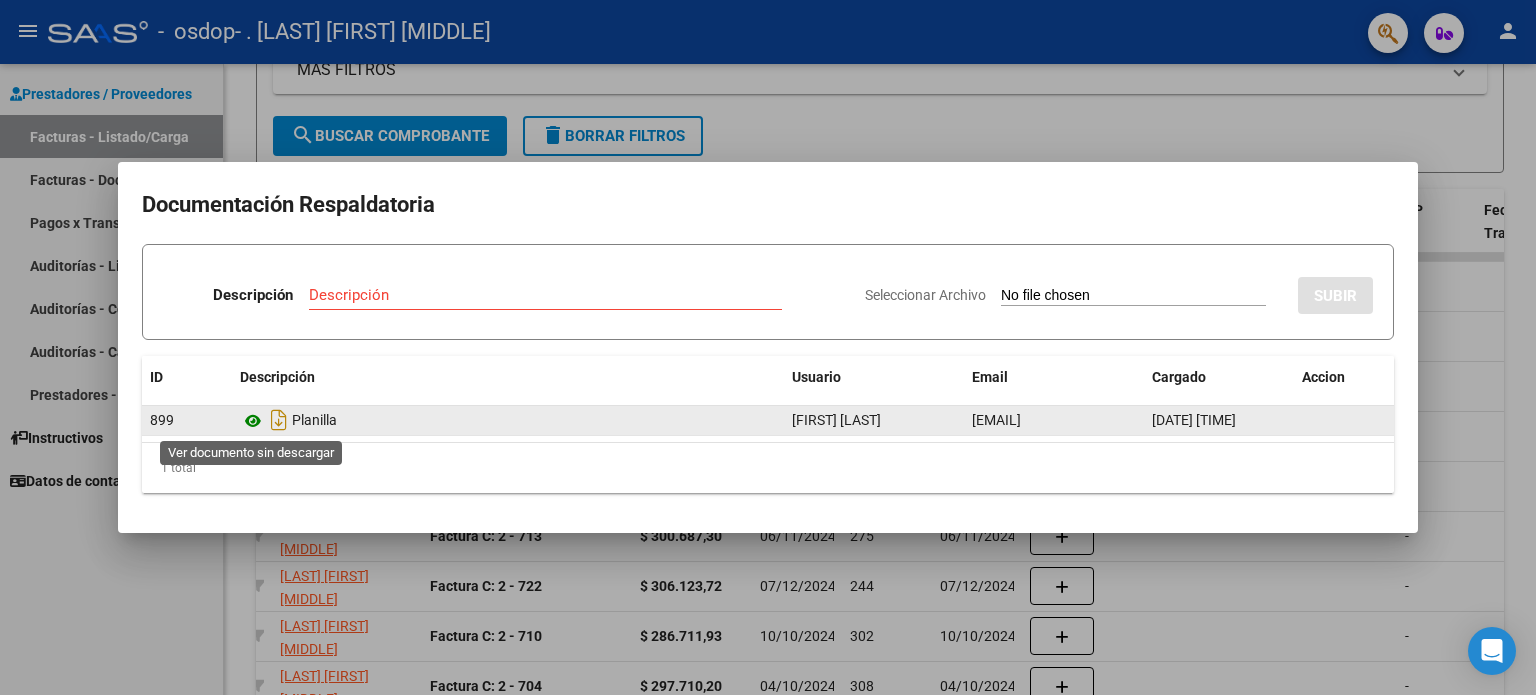 click 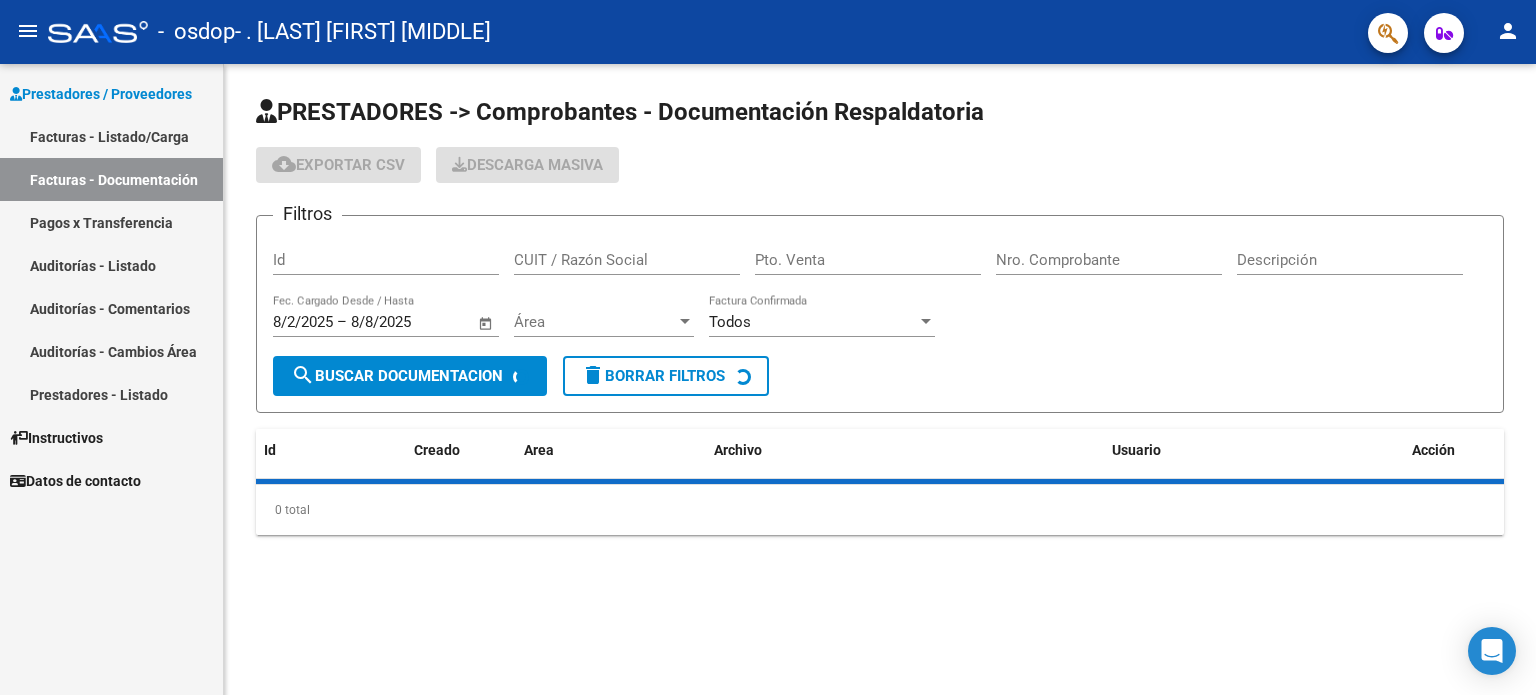 scroll, scrollTop: 0, scrollLeft: 0, axis: both 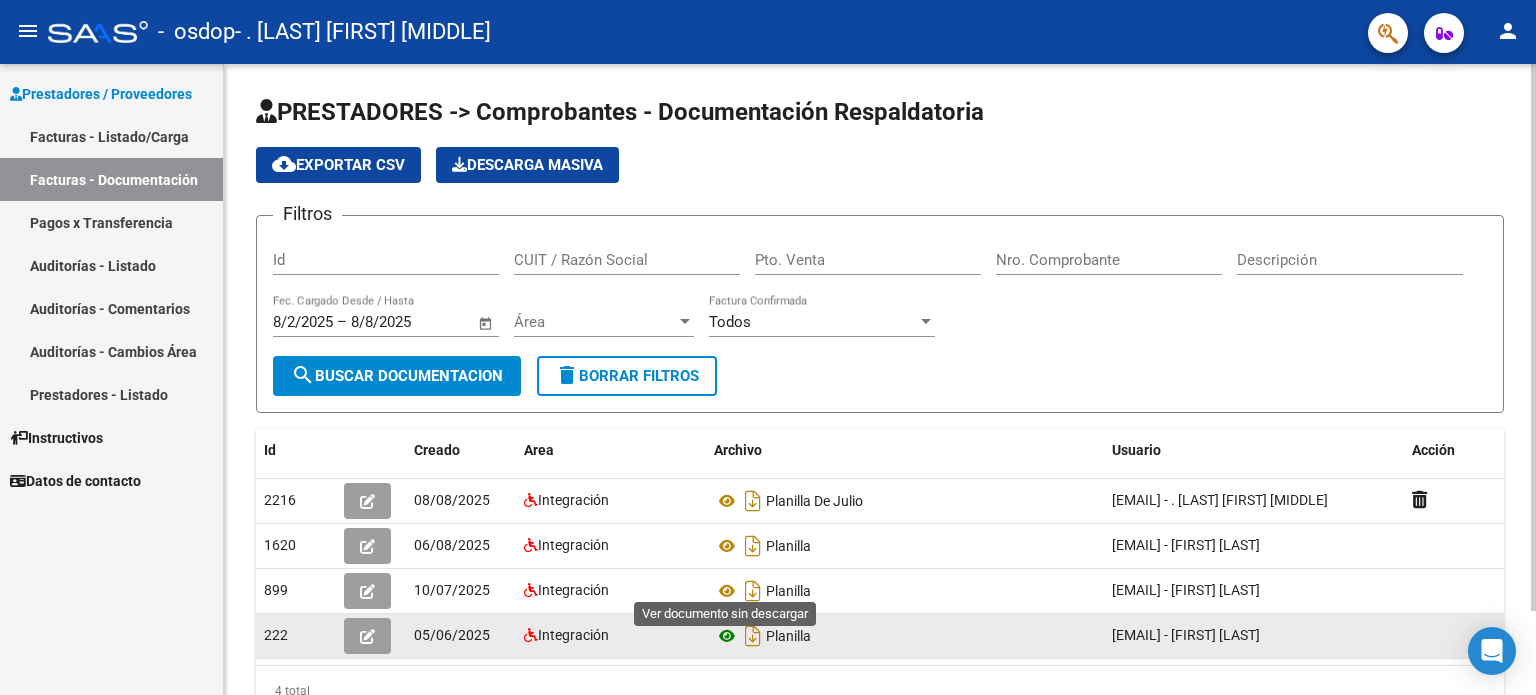 click 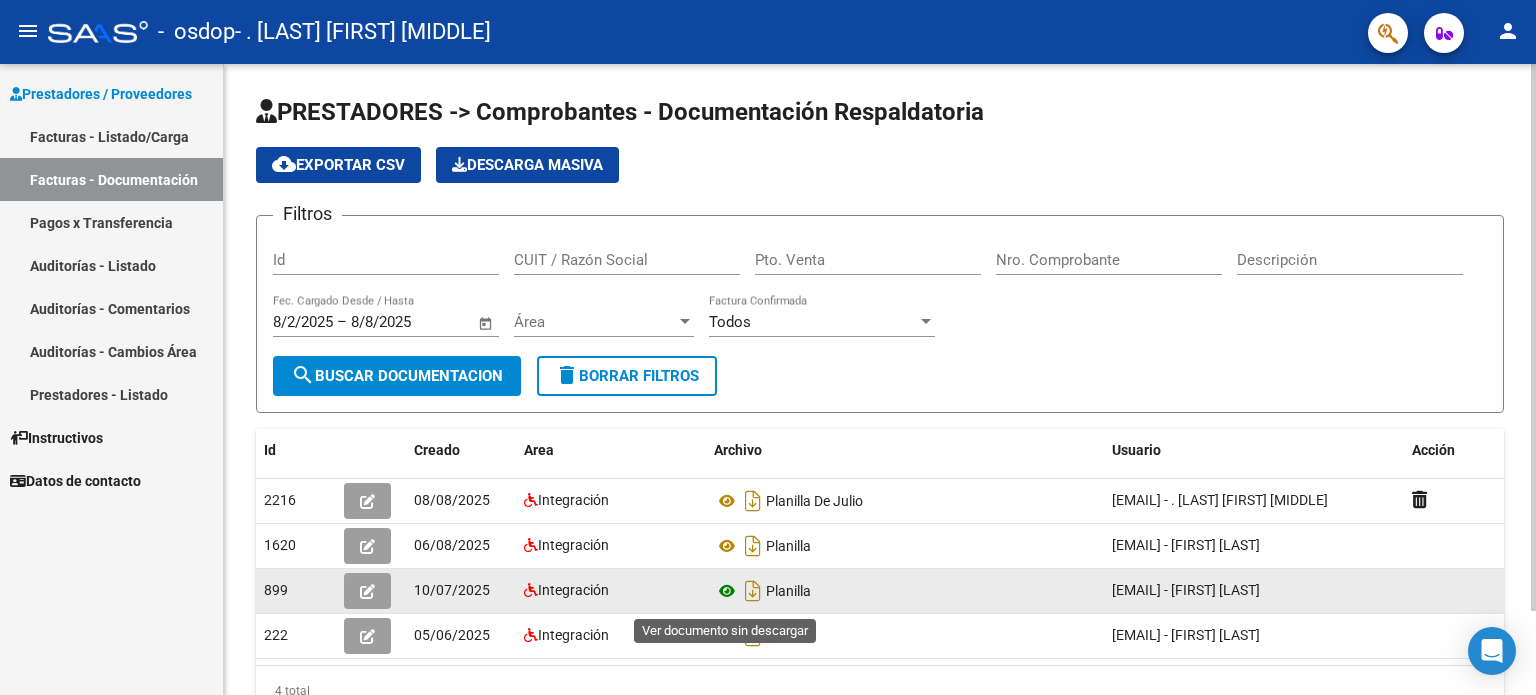 click 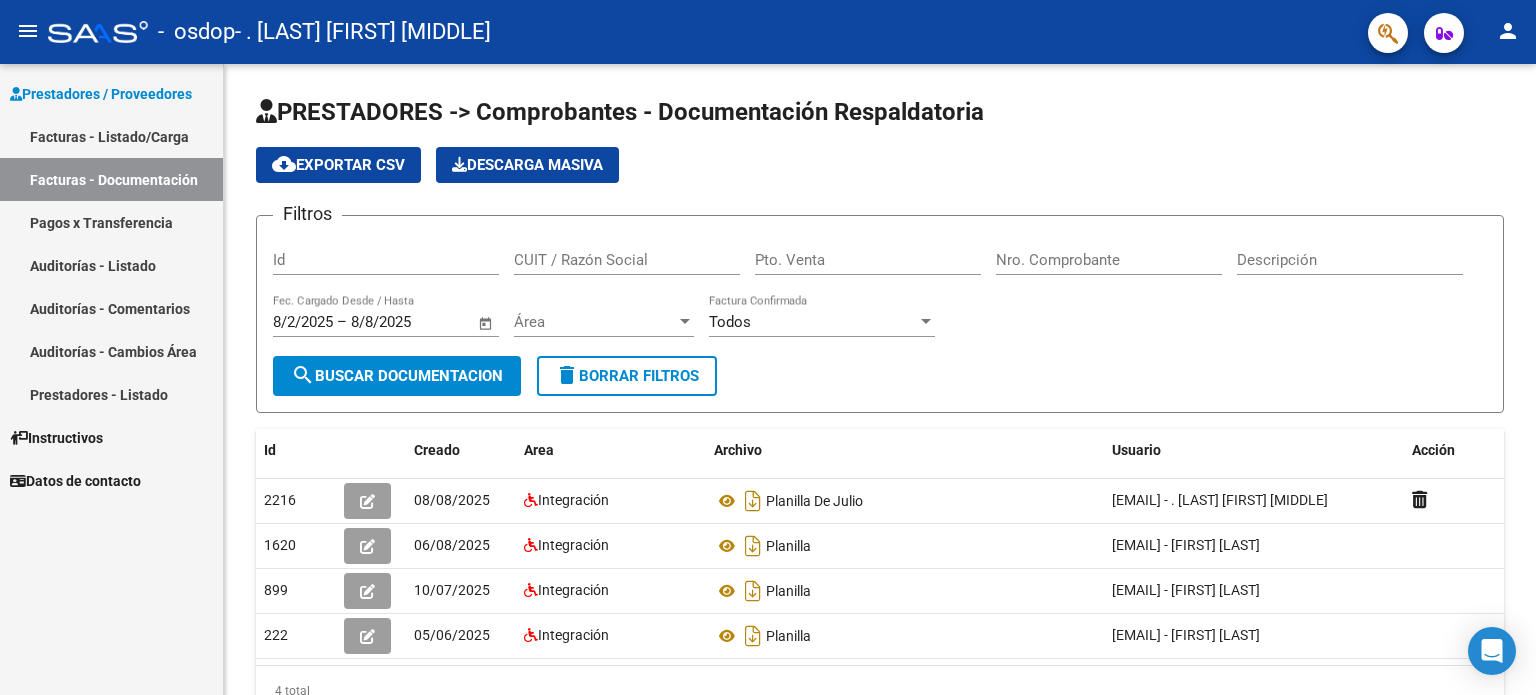 click on "Facturas - Listado/Carga" at bounding box center [111, 136] 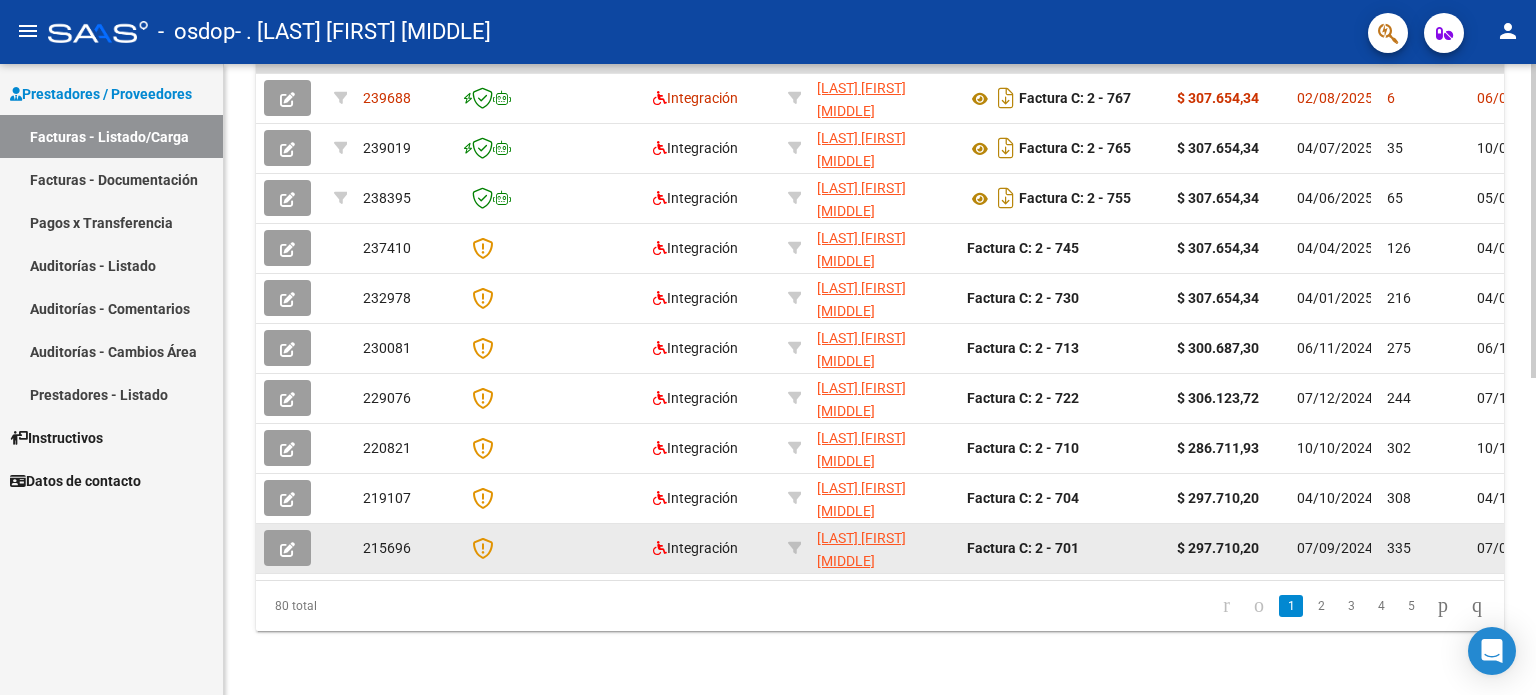 scroll, scrollTop: 638, scrollLeft: 0, axis: vertical 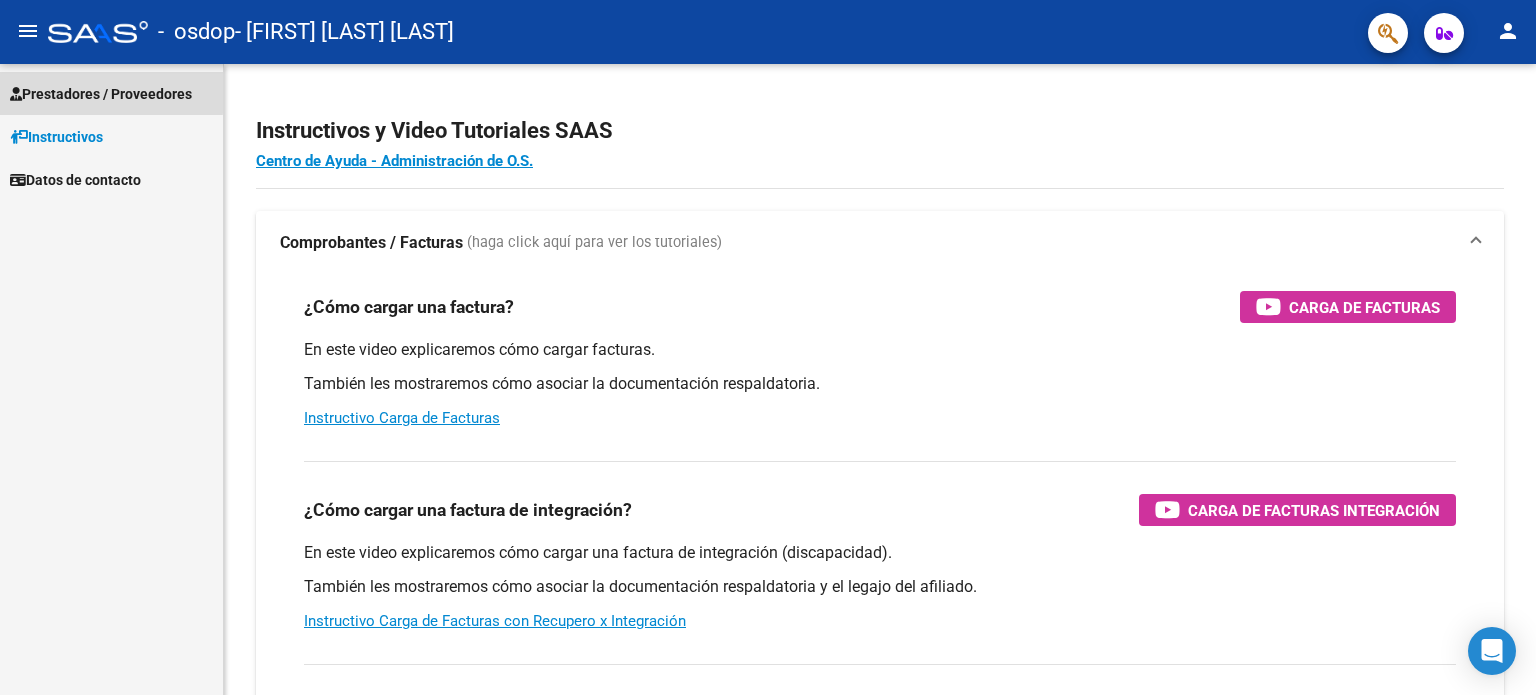 click on "Prestadores / Proveedores" at bounding box center (101, 94) 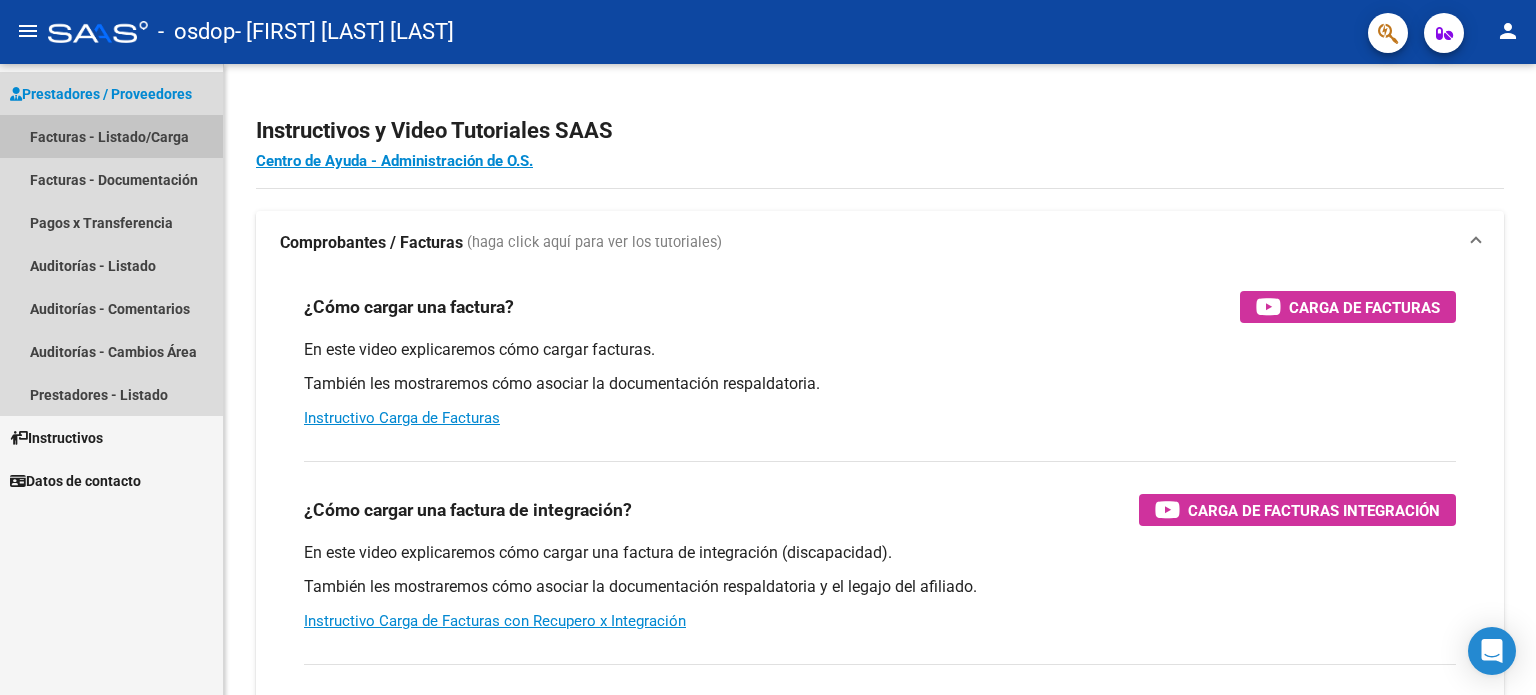 click on "Facturas - Listado/Carga" at bounding box center [111, 136] 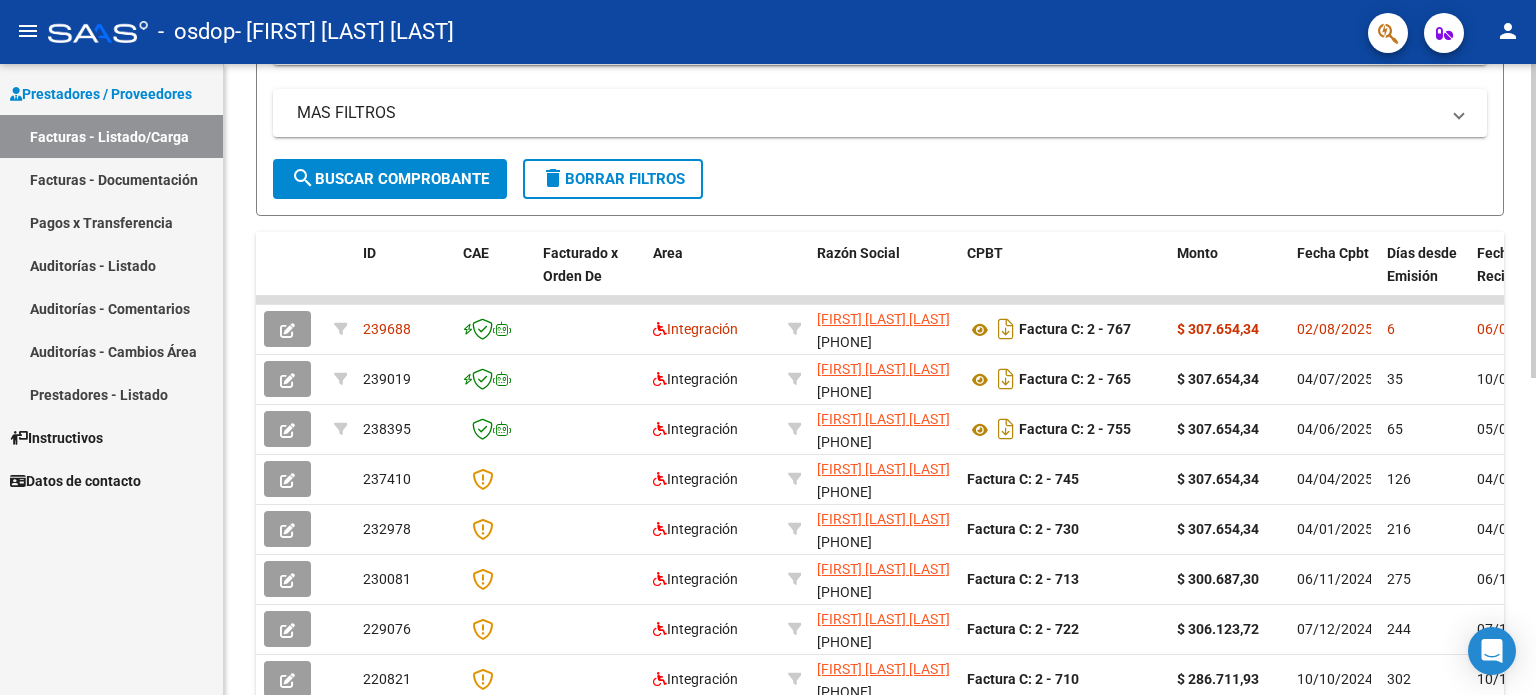 scroll, scrollTop: 400, scrollLeft: 0, axis: vertical 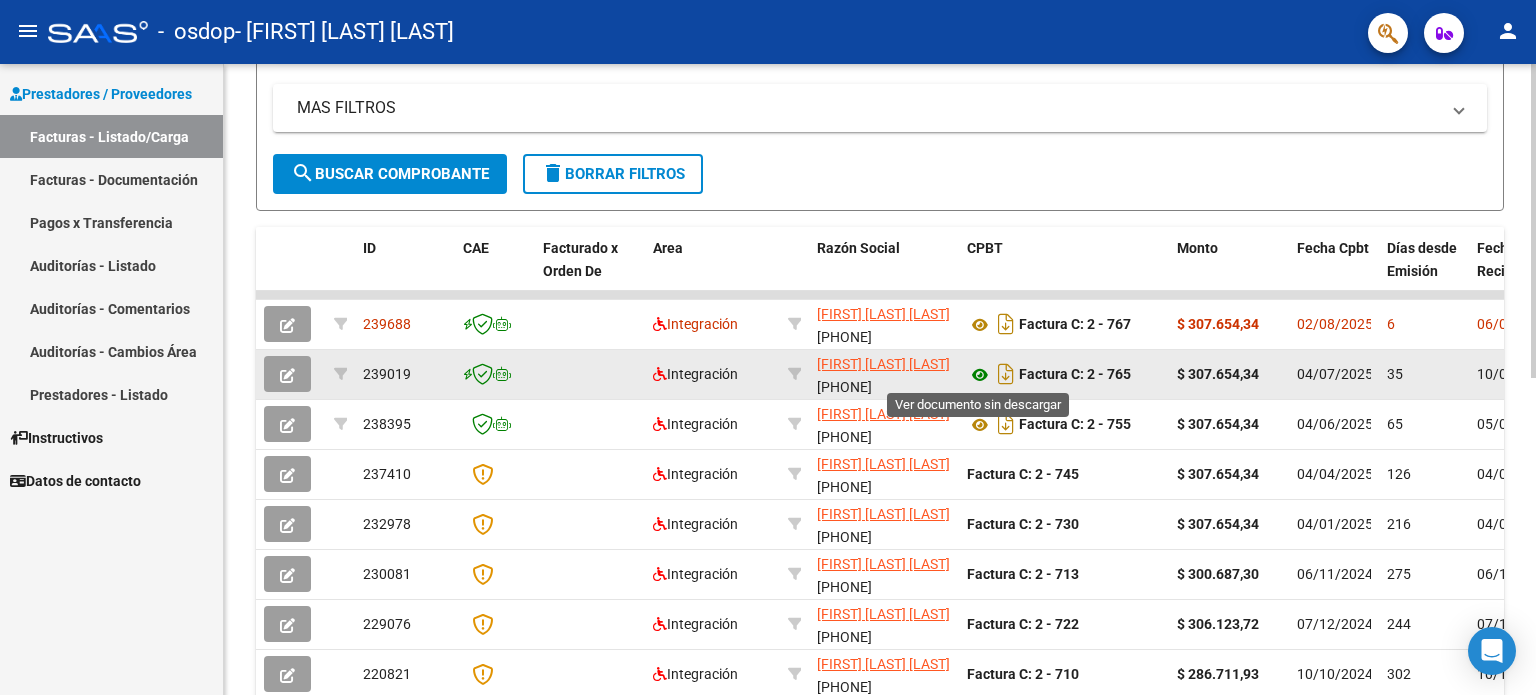 click 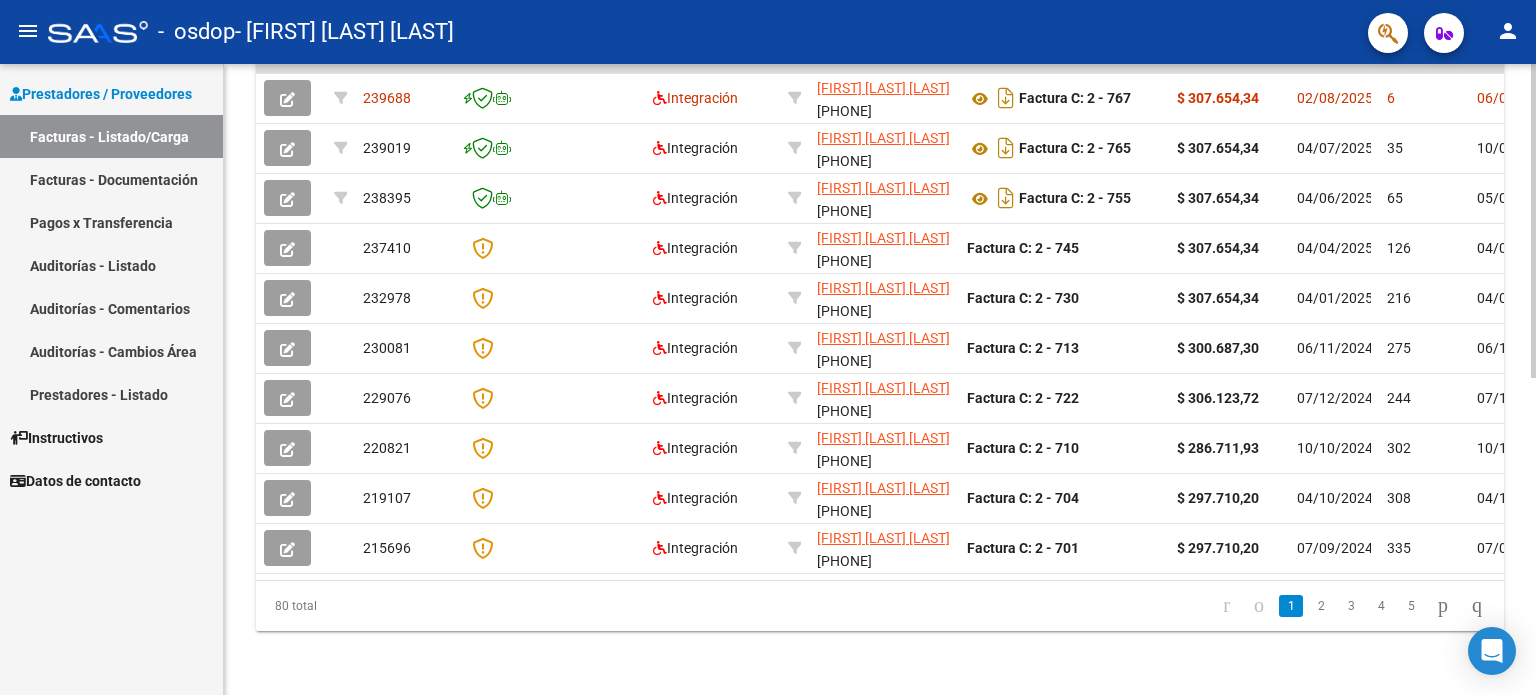 scroll, scrollTop: 638, scrollLeft: 0, axis: vertical 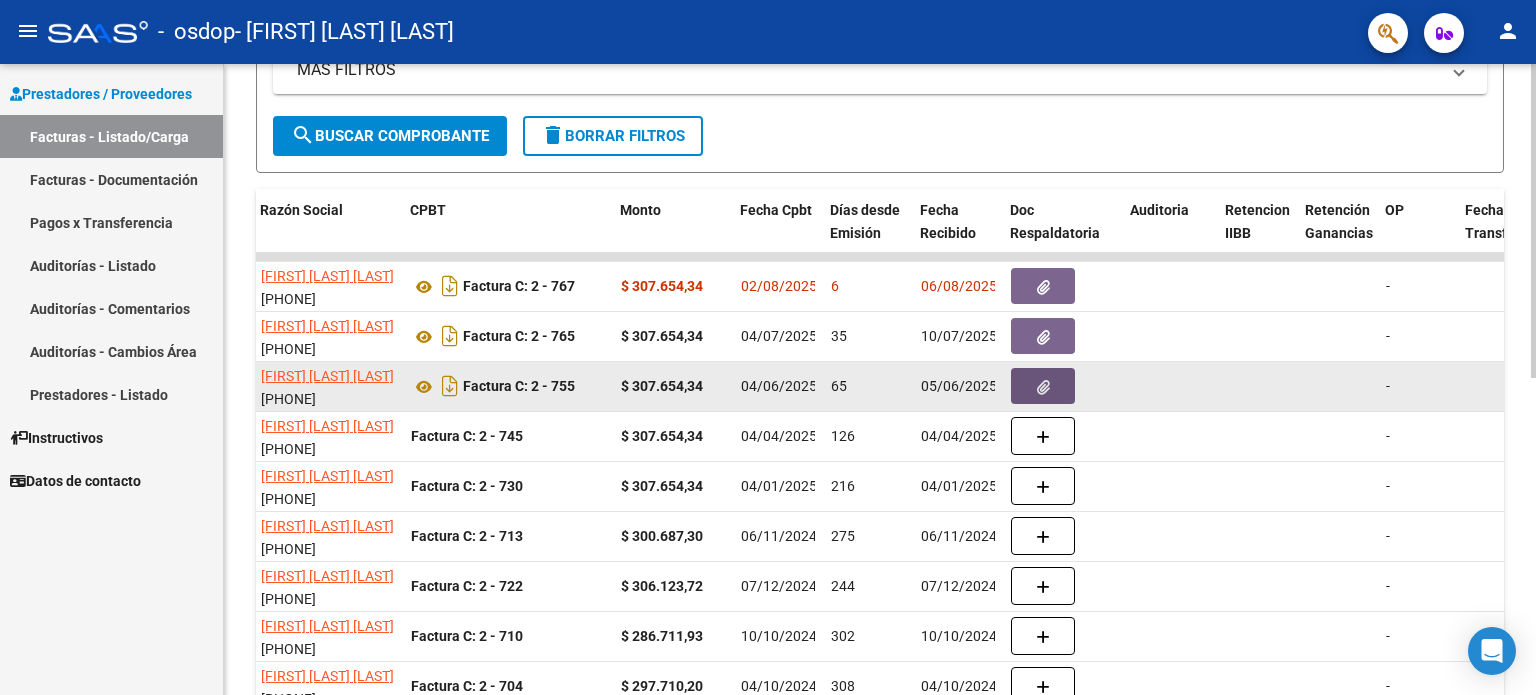 click 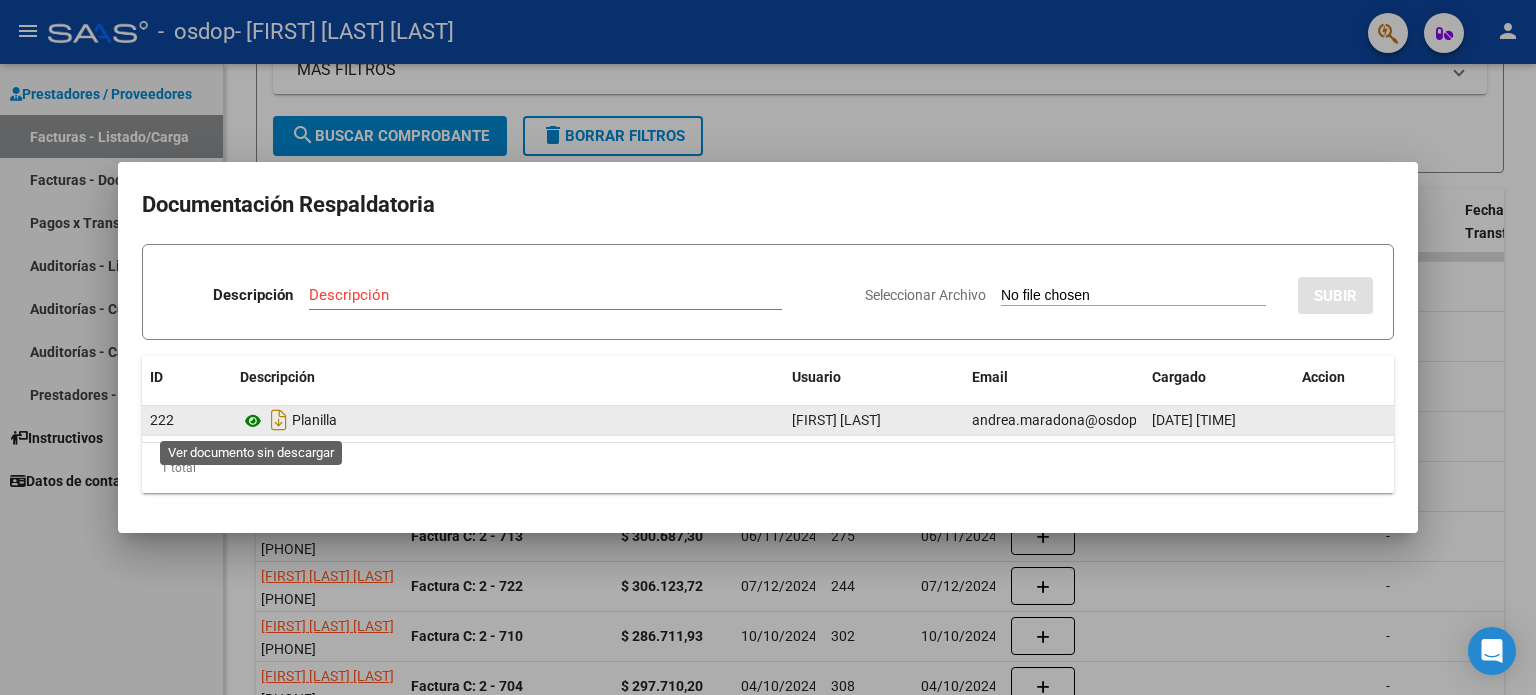 click 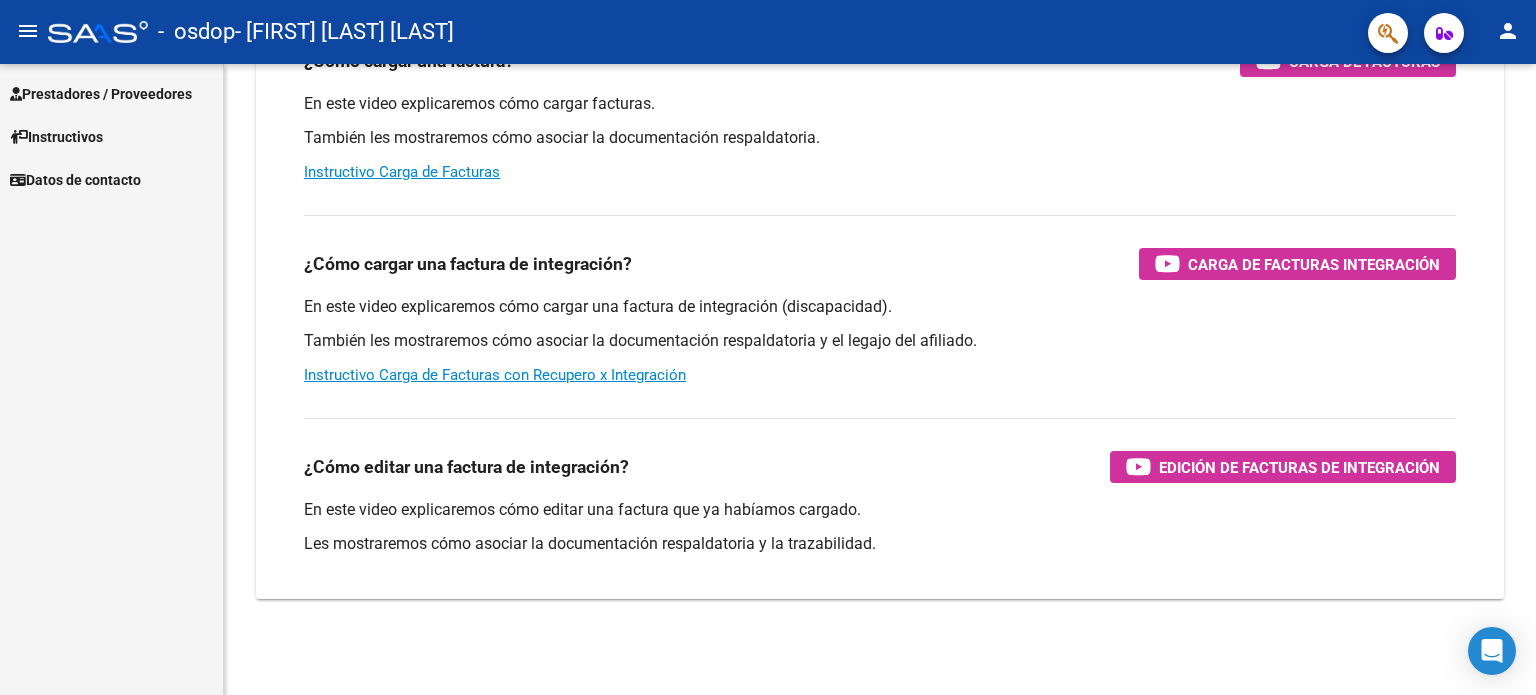 scroll, scrollTop: 245, scrollLeft: 0, axis: vertical 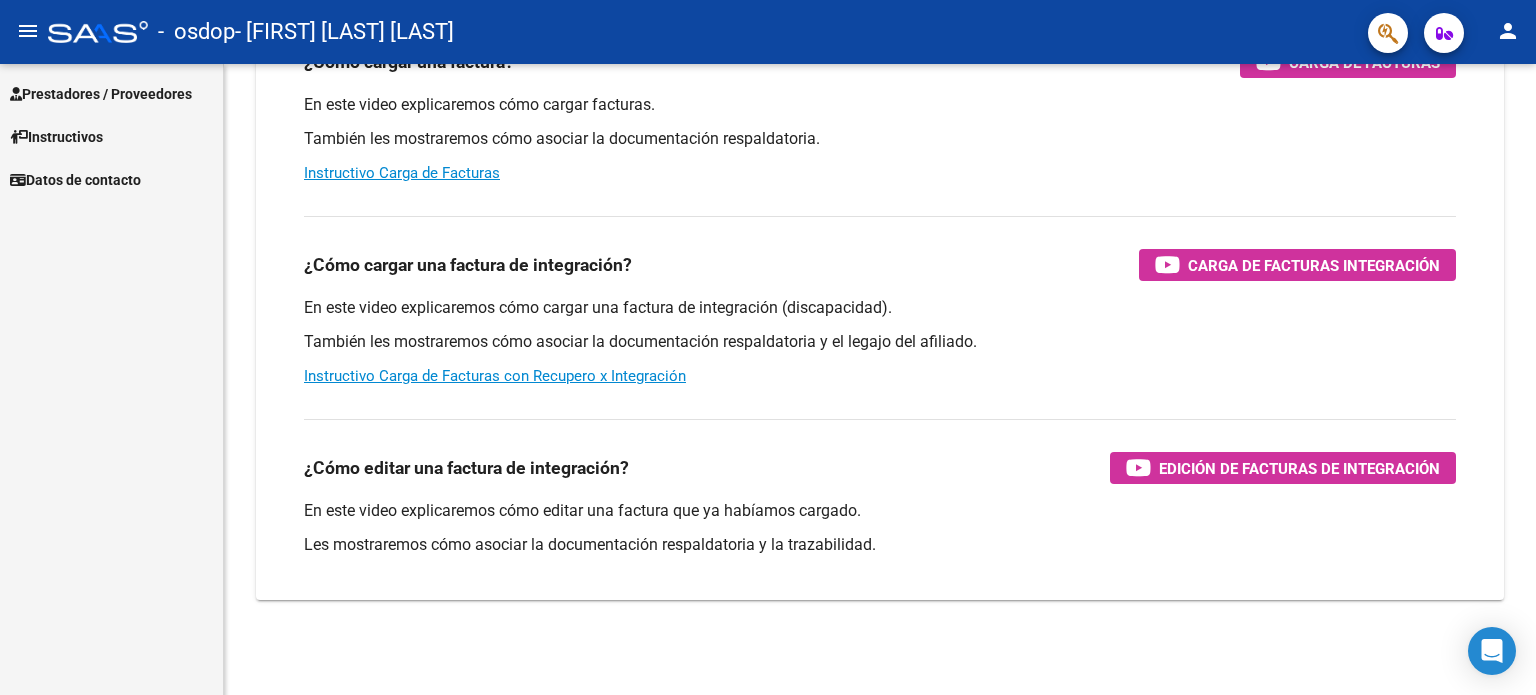 click on "Prestadores / Proveedores" at bounding box center [101, 94] 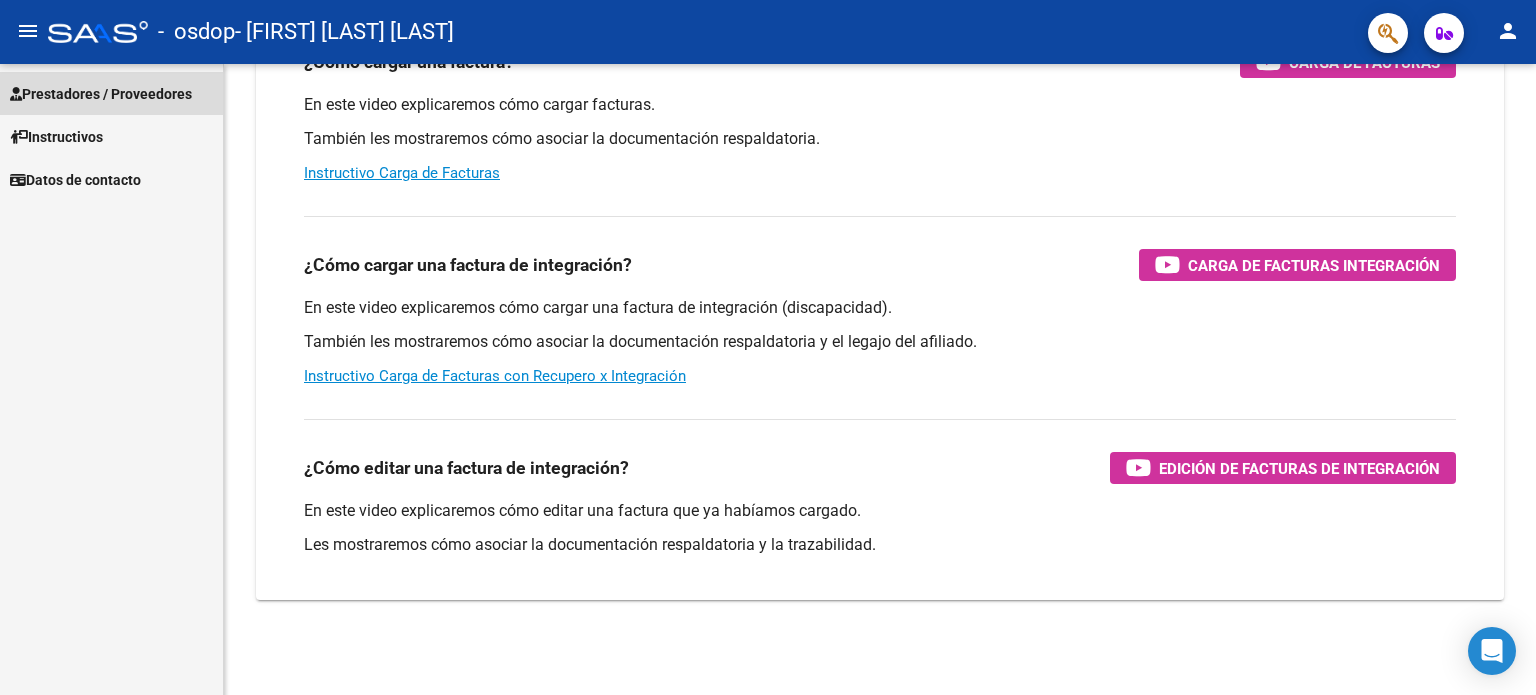 click on "Prestadores / Proveedores" at bounding box center [101, 94] 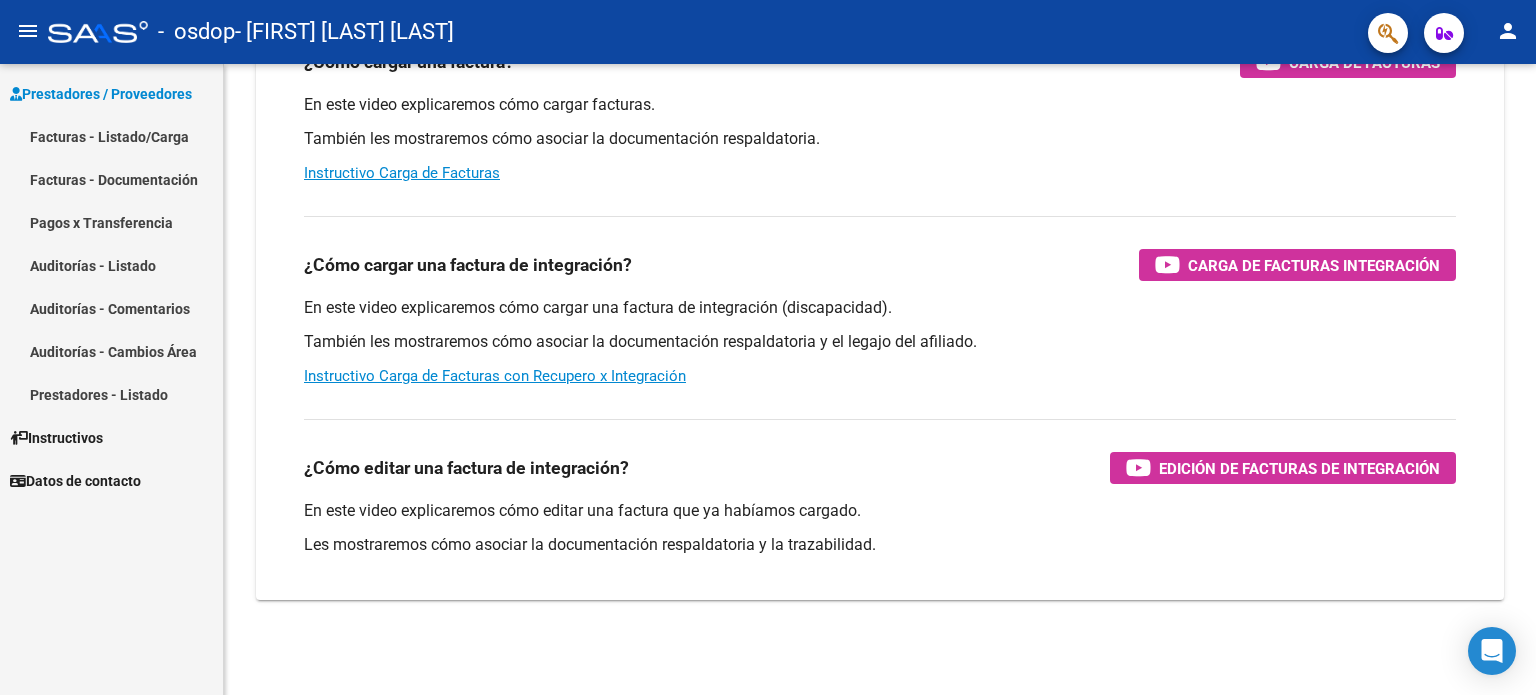 click on "Facturas - Listado/Carga" at bounding box center (111, 136) 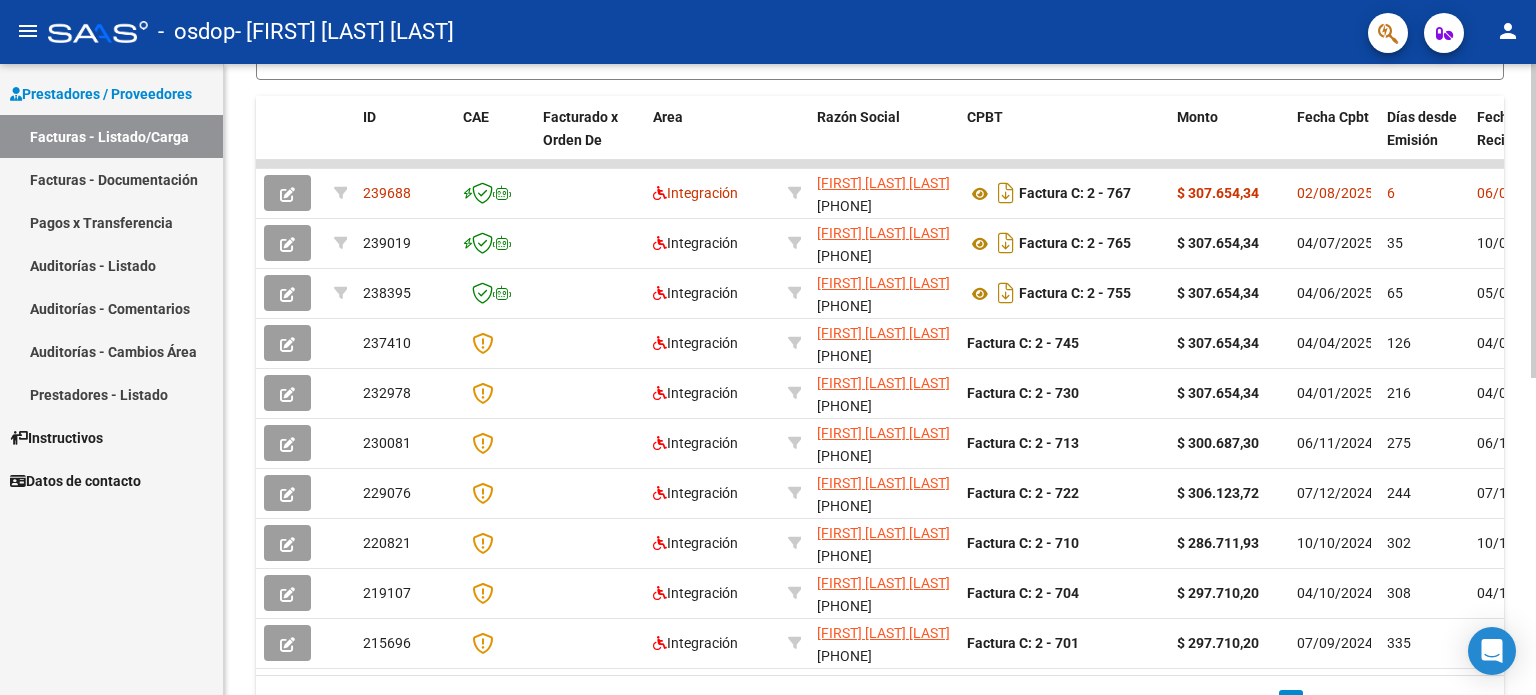 scroll, scrollTop: 638, scrollLeft: 0, axis: vertical 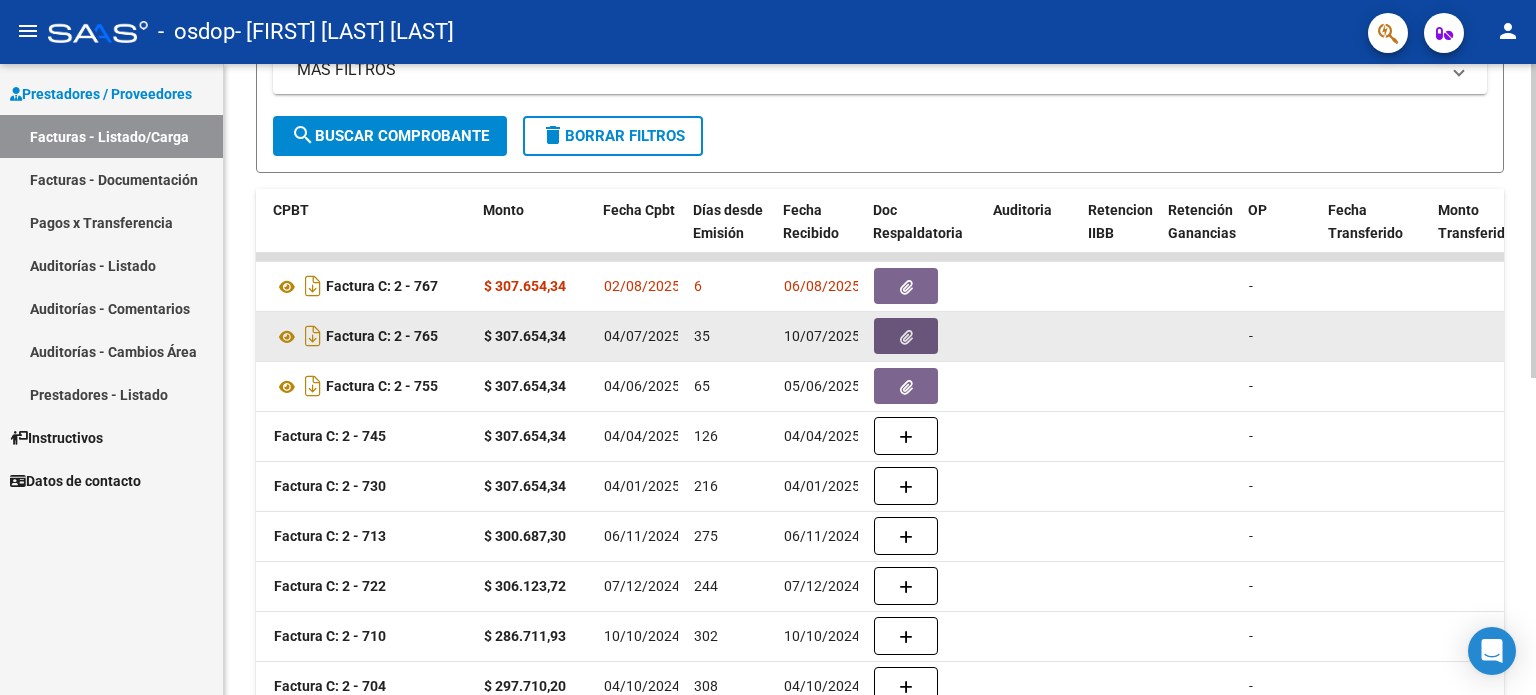 click 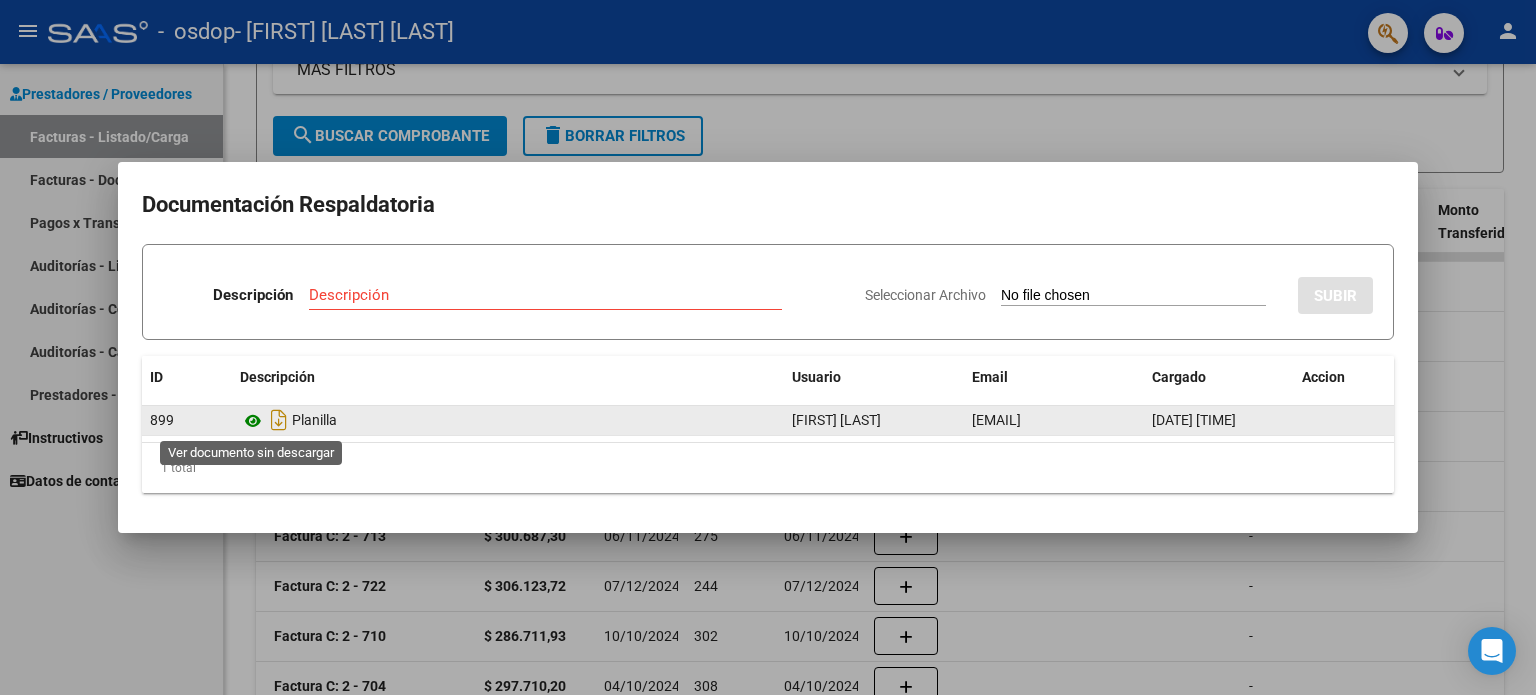 click 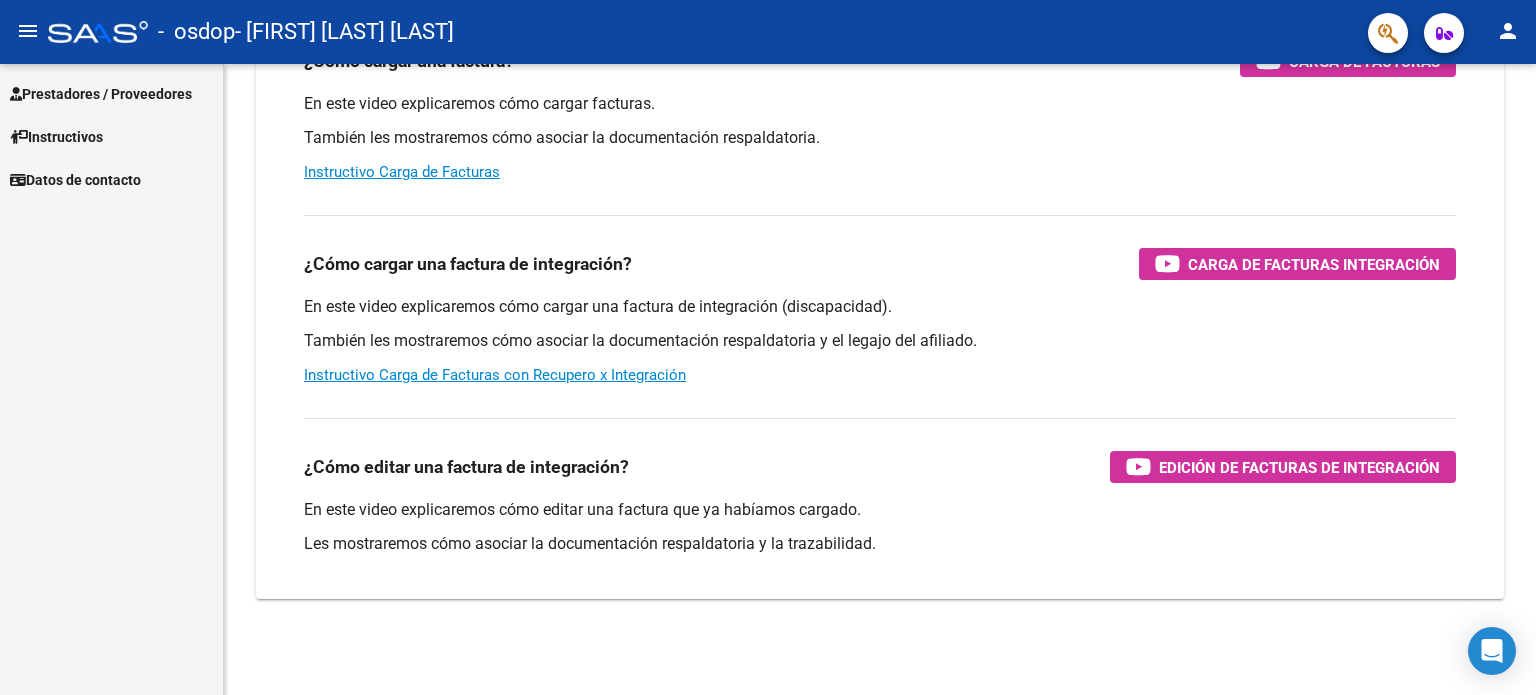 scroll, scrollTop: 245, scrollLeft: 0, axis: vertical 